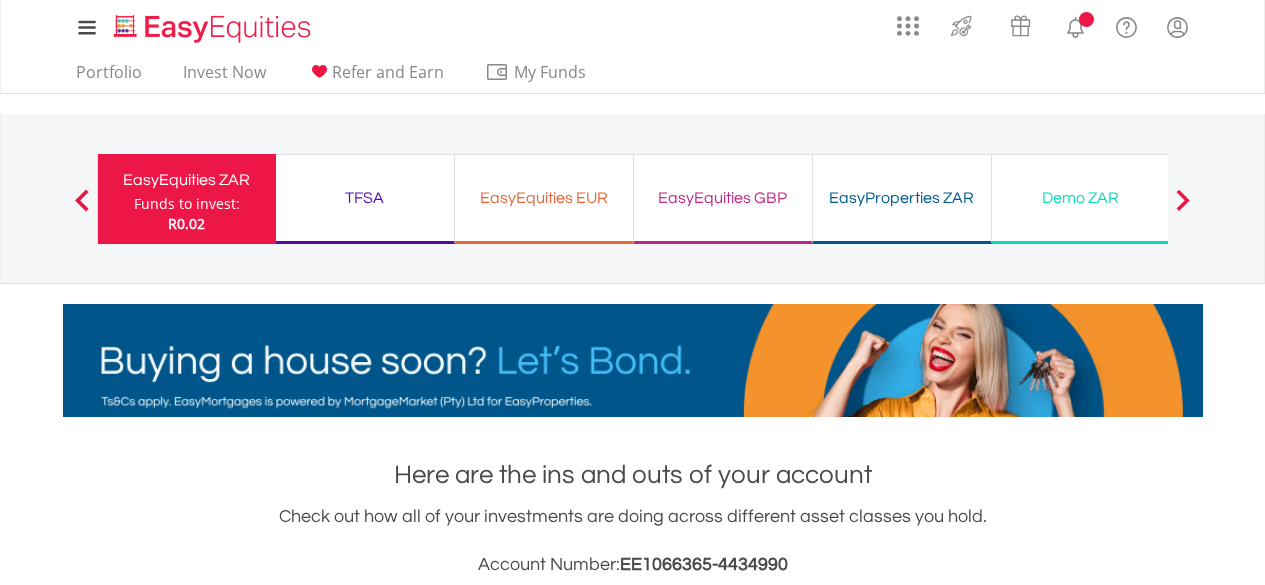 scroll, scrollTop: 0, scrollLeft: 0, axis: both 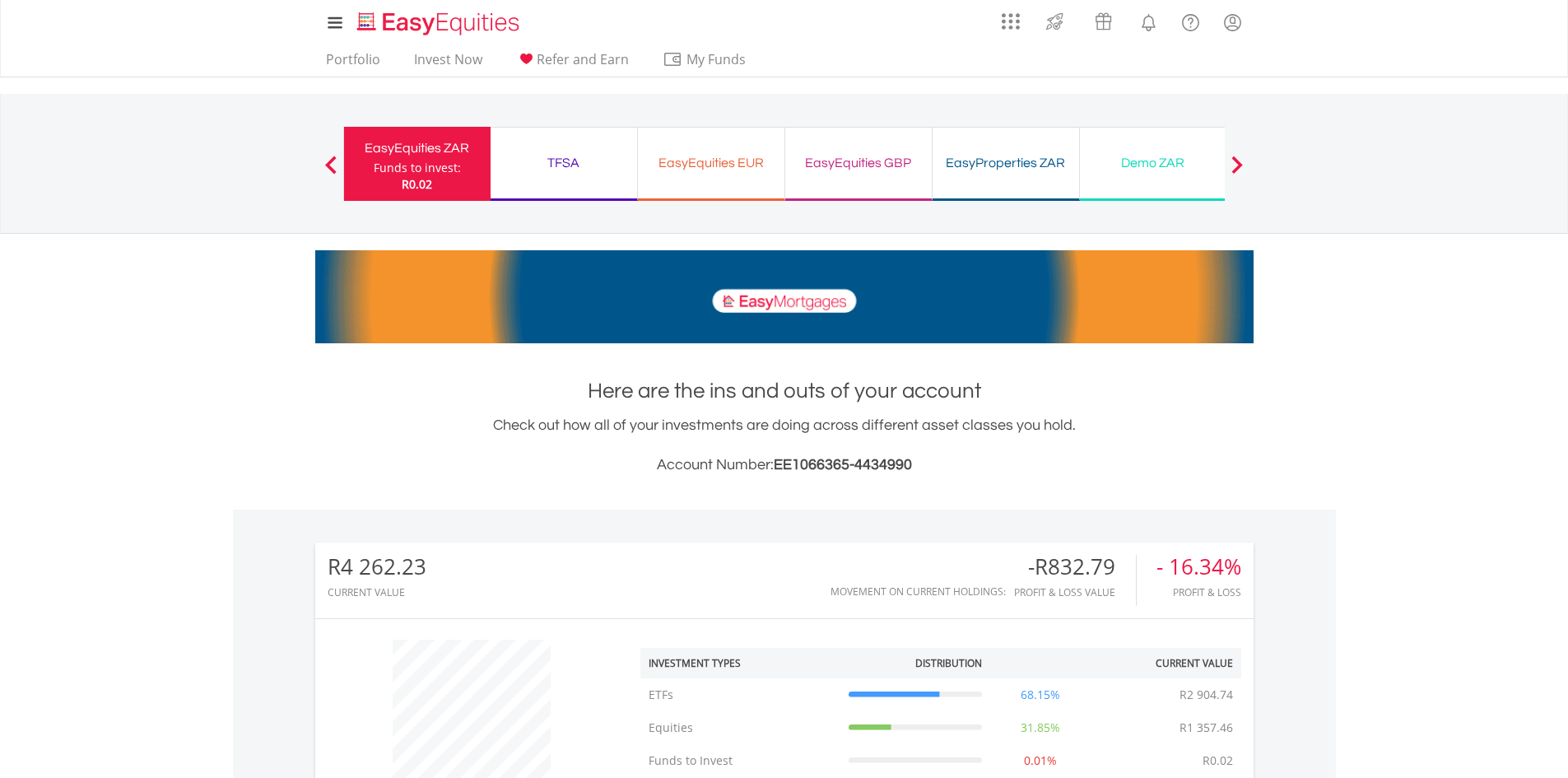 click on "TFSA
Funds to invest:
R0.02" at bounding box center [564, 164] 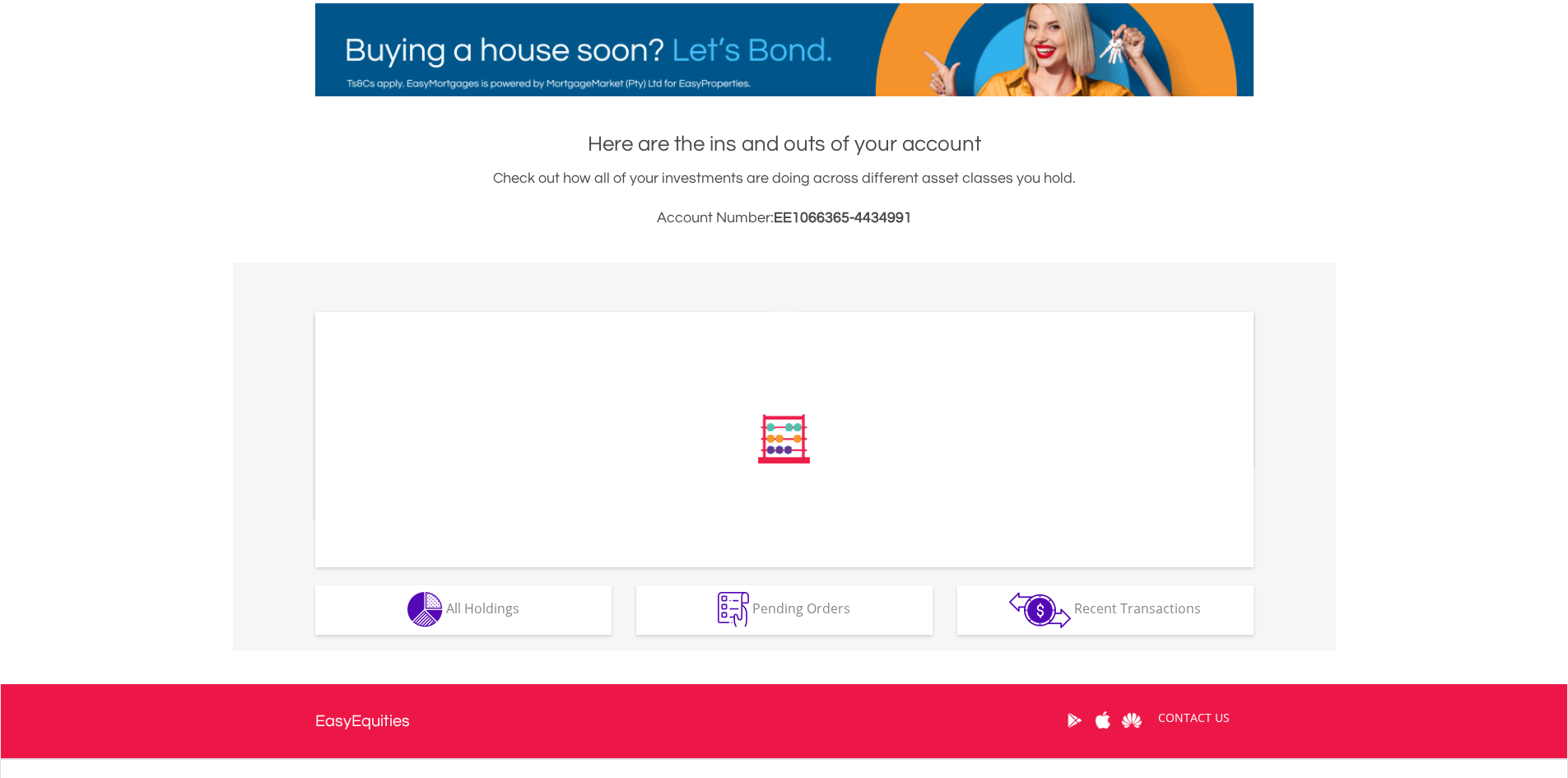 scroll, scrollTop: 391, scrollLeft: 0, axis: vertical 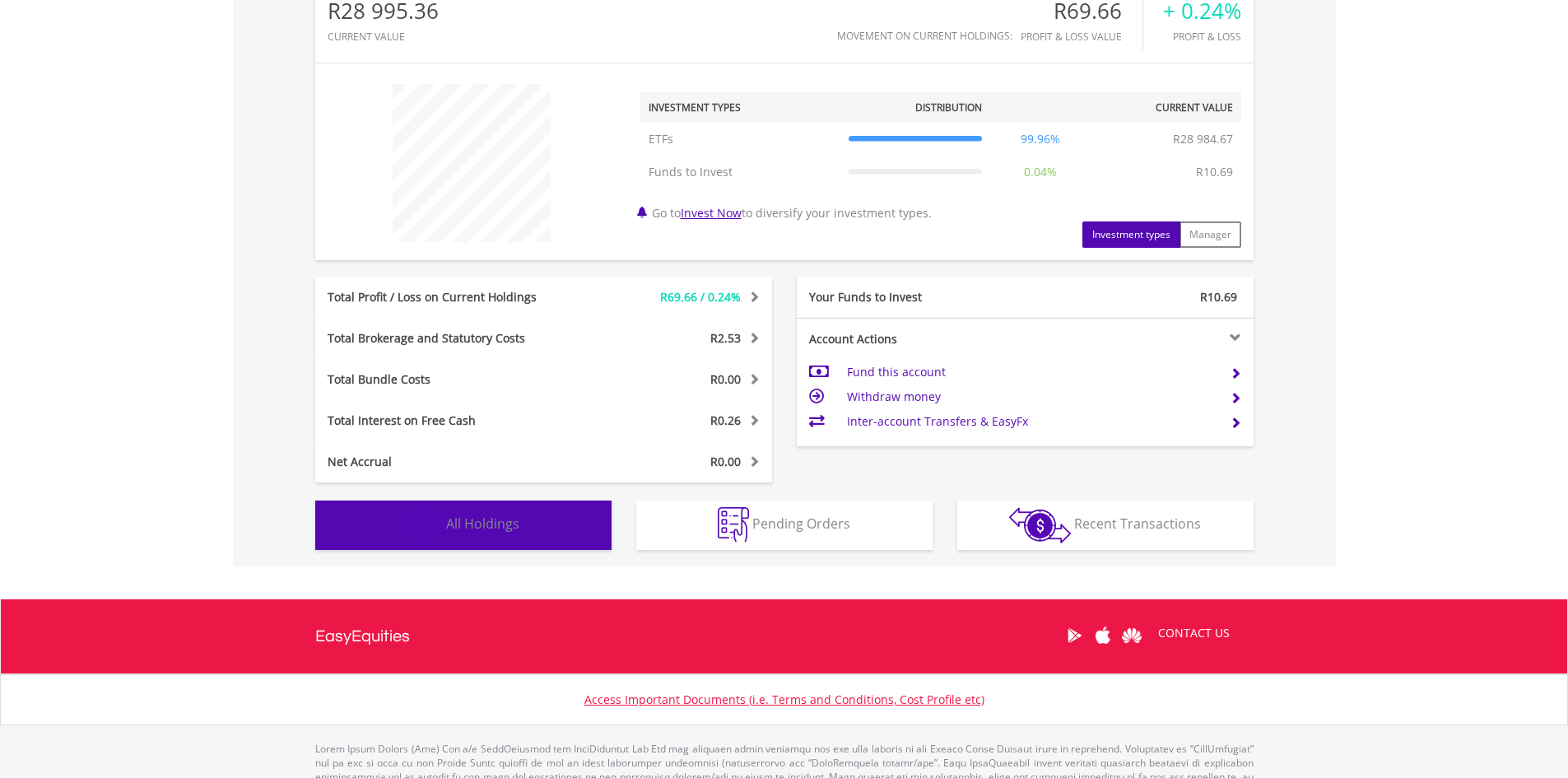 click on "Holdings
All Holdings" at bounding box center [463, 525] 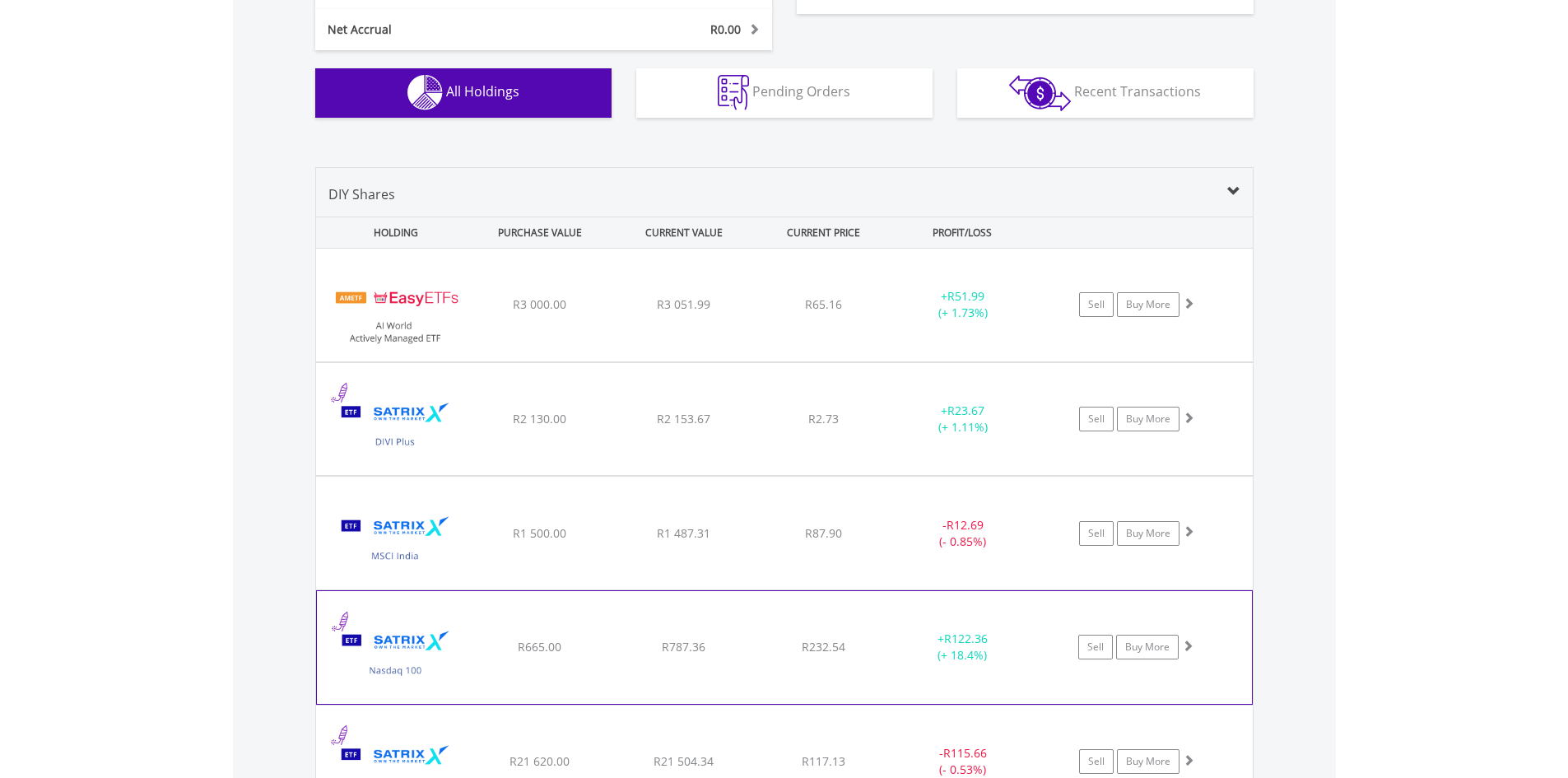 scroll, scrollTop: 1070, scrollLeft: 0, axis: vertical 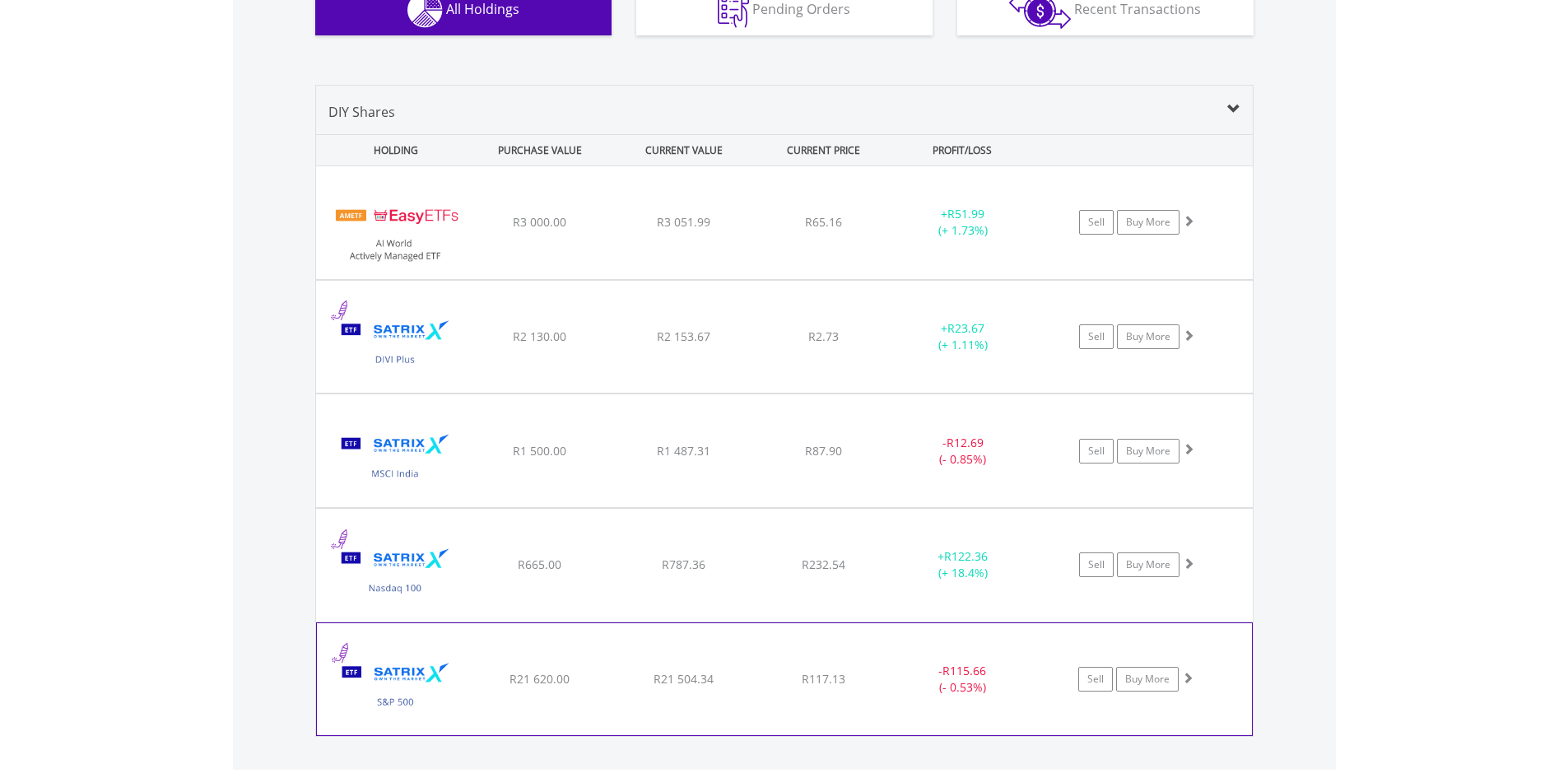 click on "﻿
Satrix S&P 500 ETF
R21 620.00
R21 504.34
R117.13
-  R115.66 (- 0.53%)
Sell
Buy More" at bounding box center [784, 222] 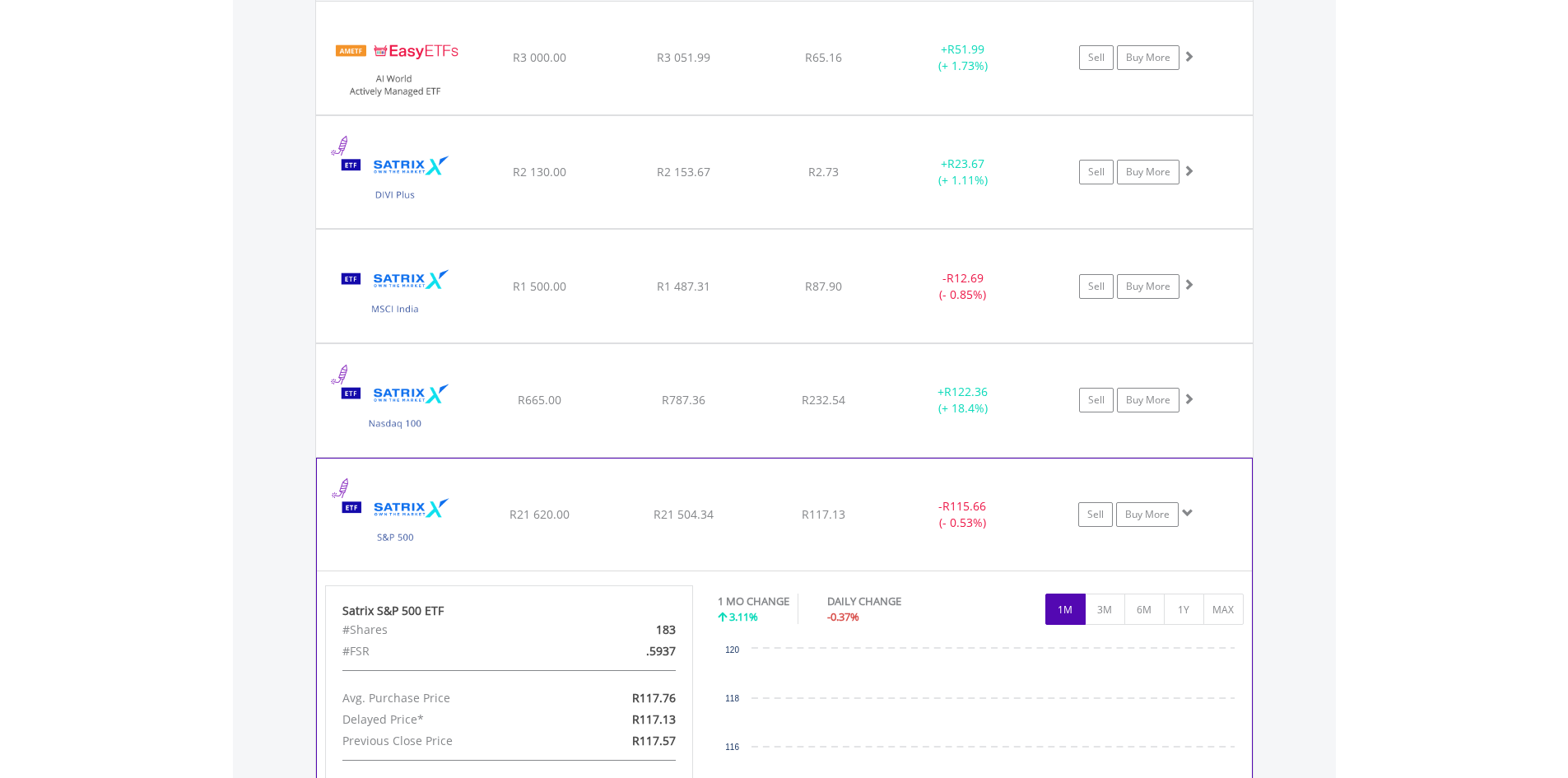 scroll, scrollTop: 1482, scrollLeft: 0, axis: vertical 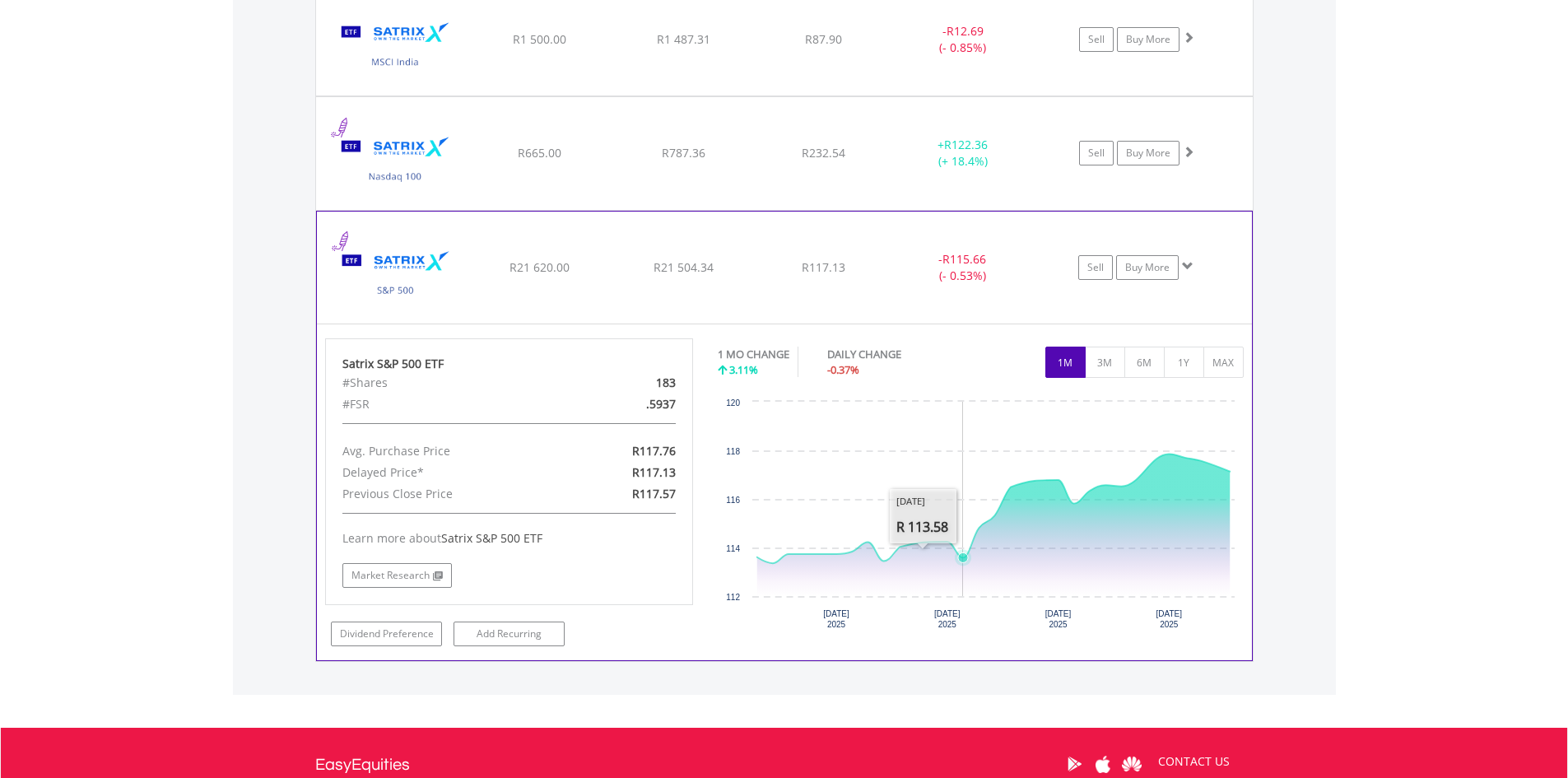 click 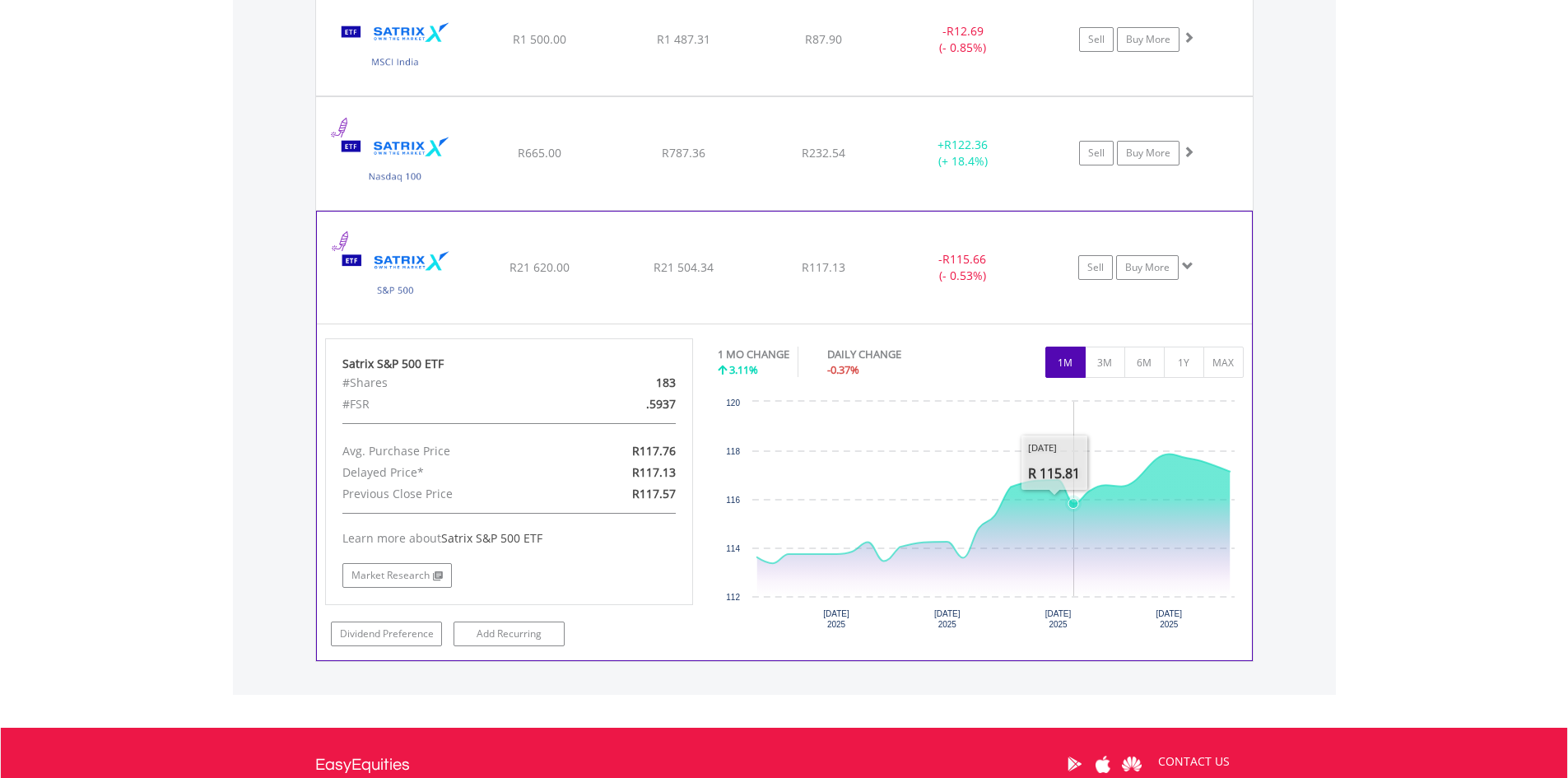 drag, startPoint x: 1069, startPoint y: 487, endPoint x: 1194, endPoint y: 450, distance: 130.36104 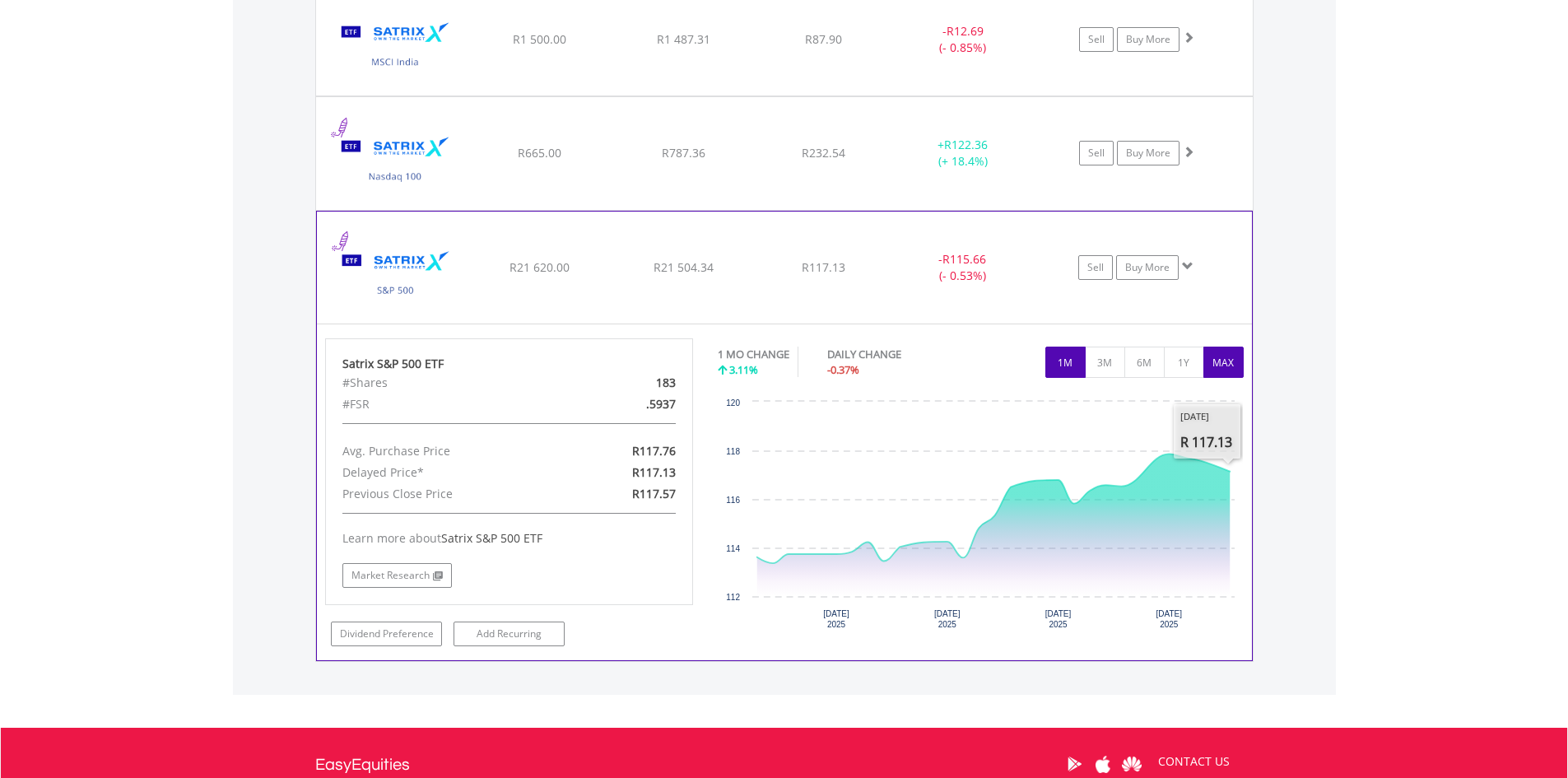 click on "MAX" at bounding box center (1223, 362) 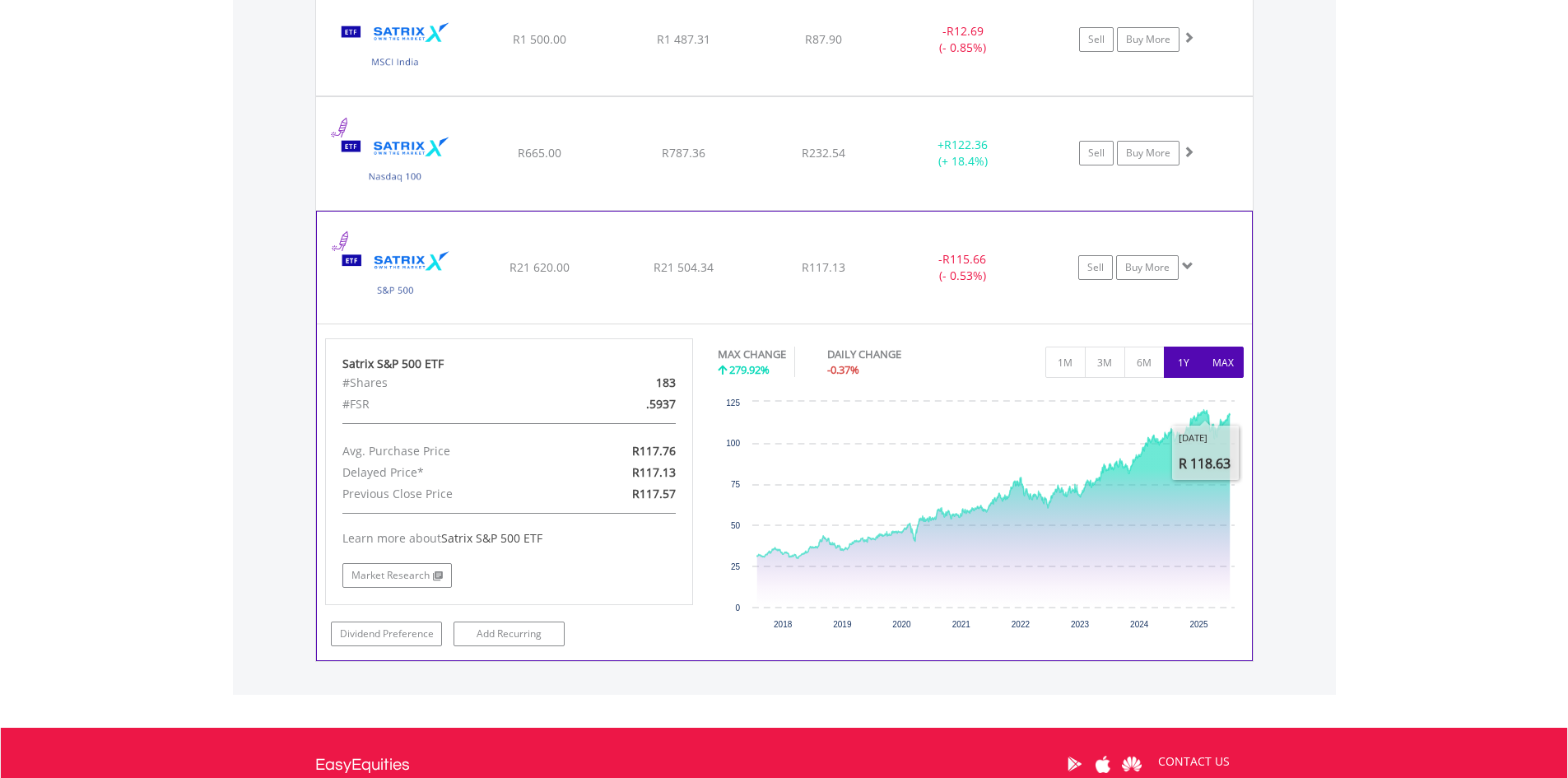 click on "1Y" at bounding box center [1184, 362] 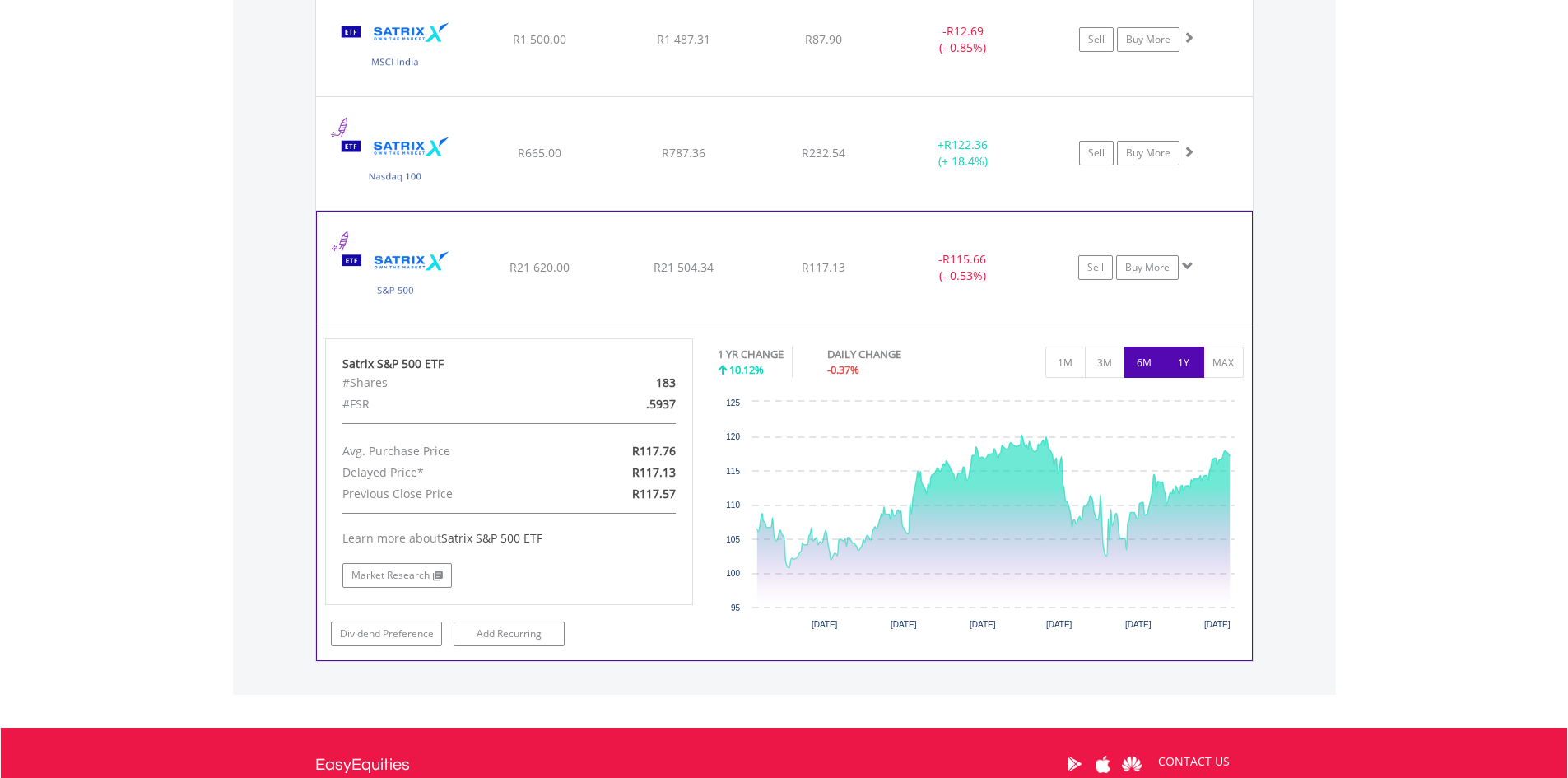 click on "6M" at bounding box center [1144, 362] 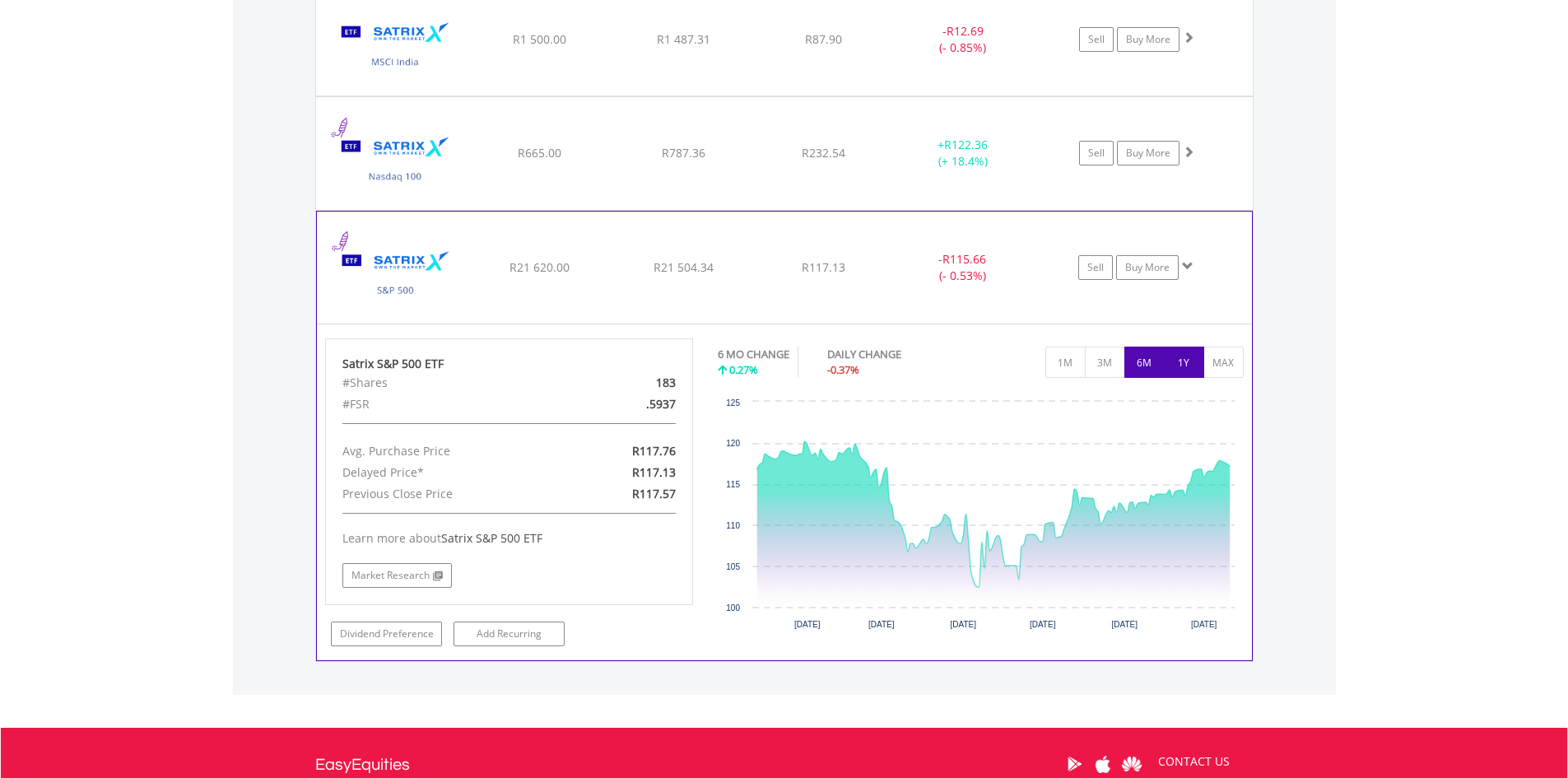click on "1Y" at bounding box center [1184, 362] 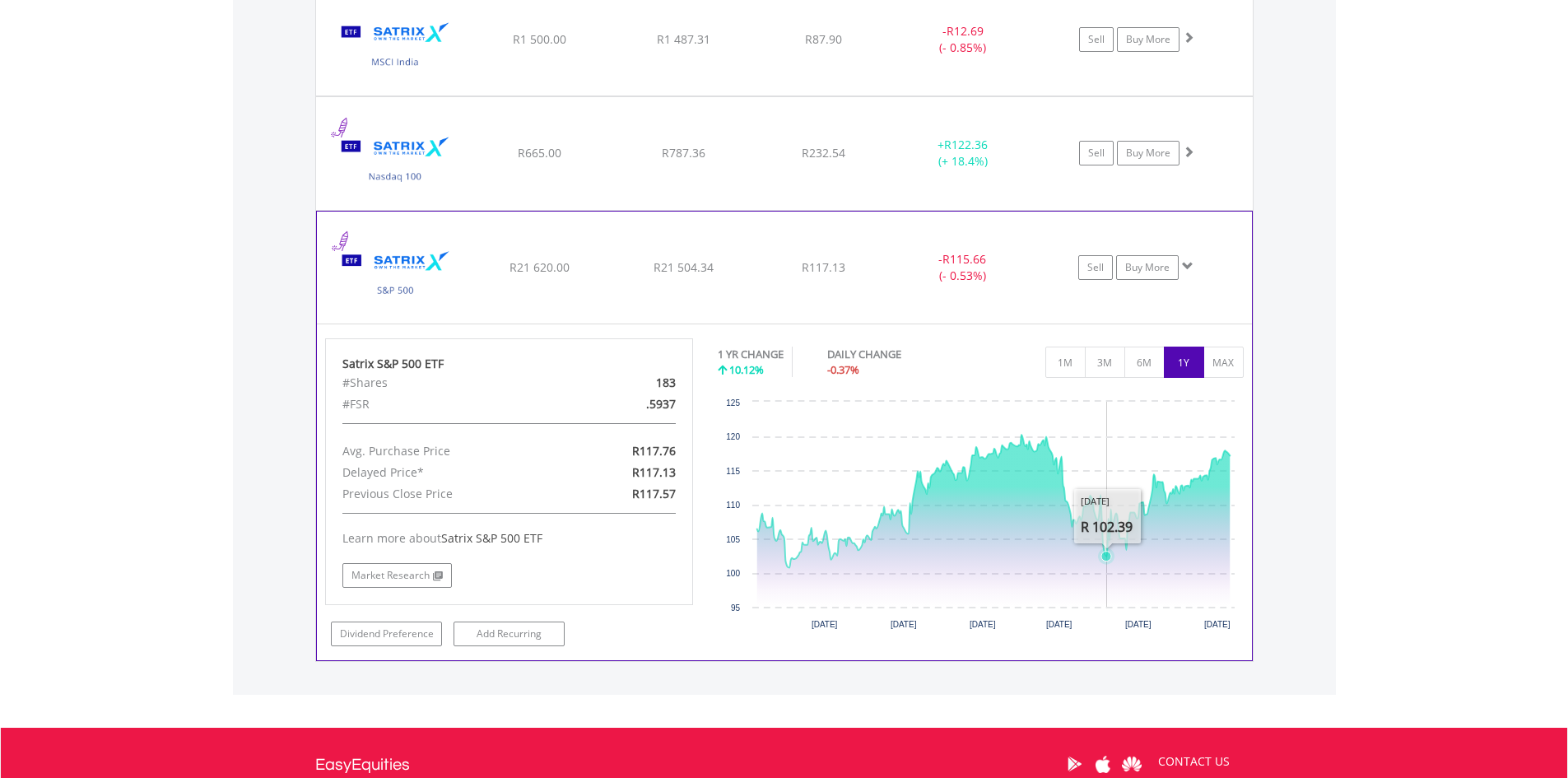 click 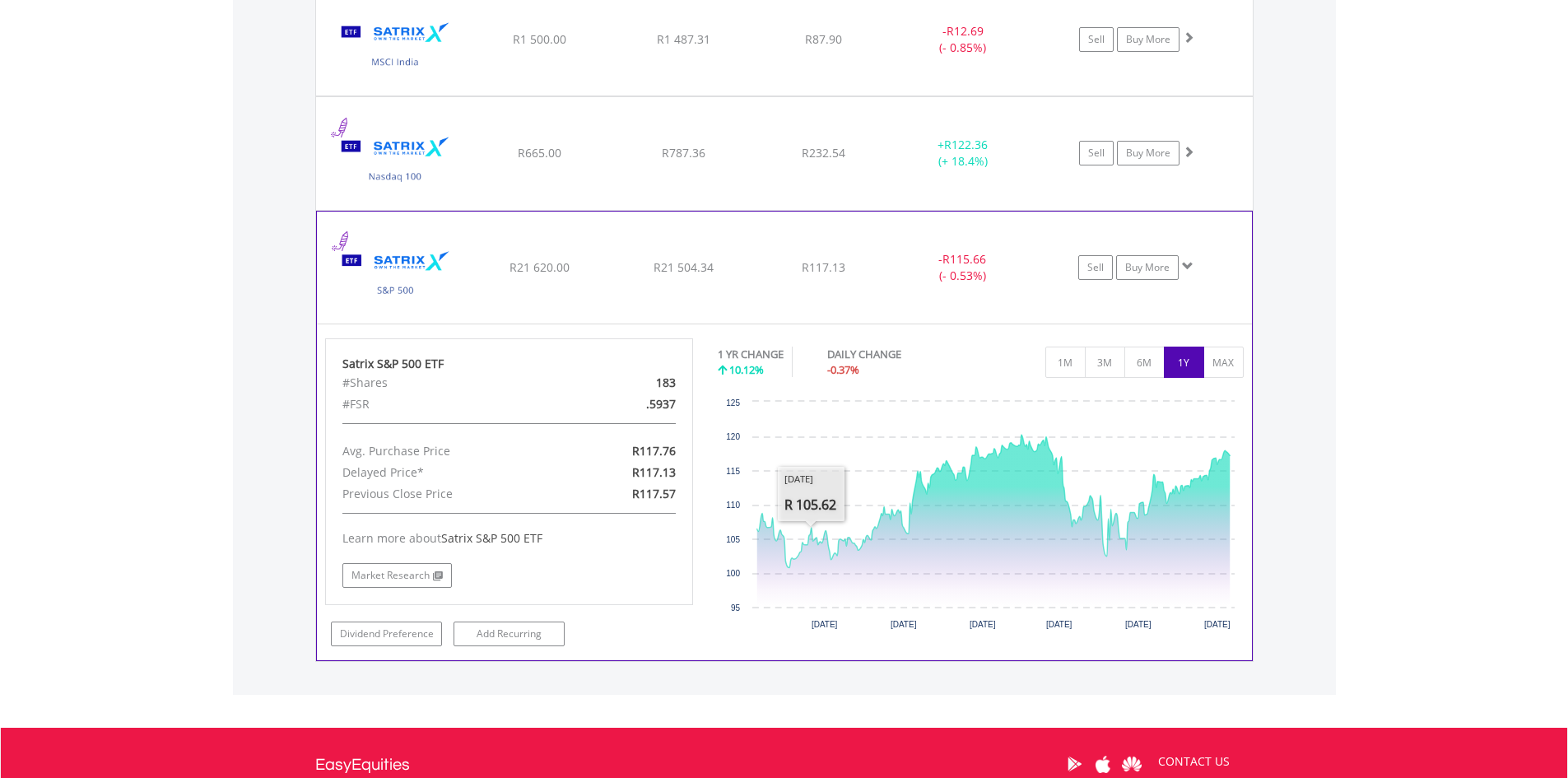 click on "Satrix S&P 500 ETF
#Shares
183
#FSR
.5937
Avg. Purchase Price
R117.76
Delayed Price*
R117.13
Previous Close Price
R117.57
Learn more about  Satrix S&P 500 ETF
Market Research" at bounding box center (784, 492) 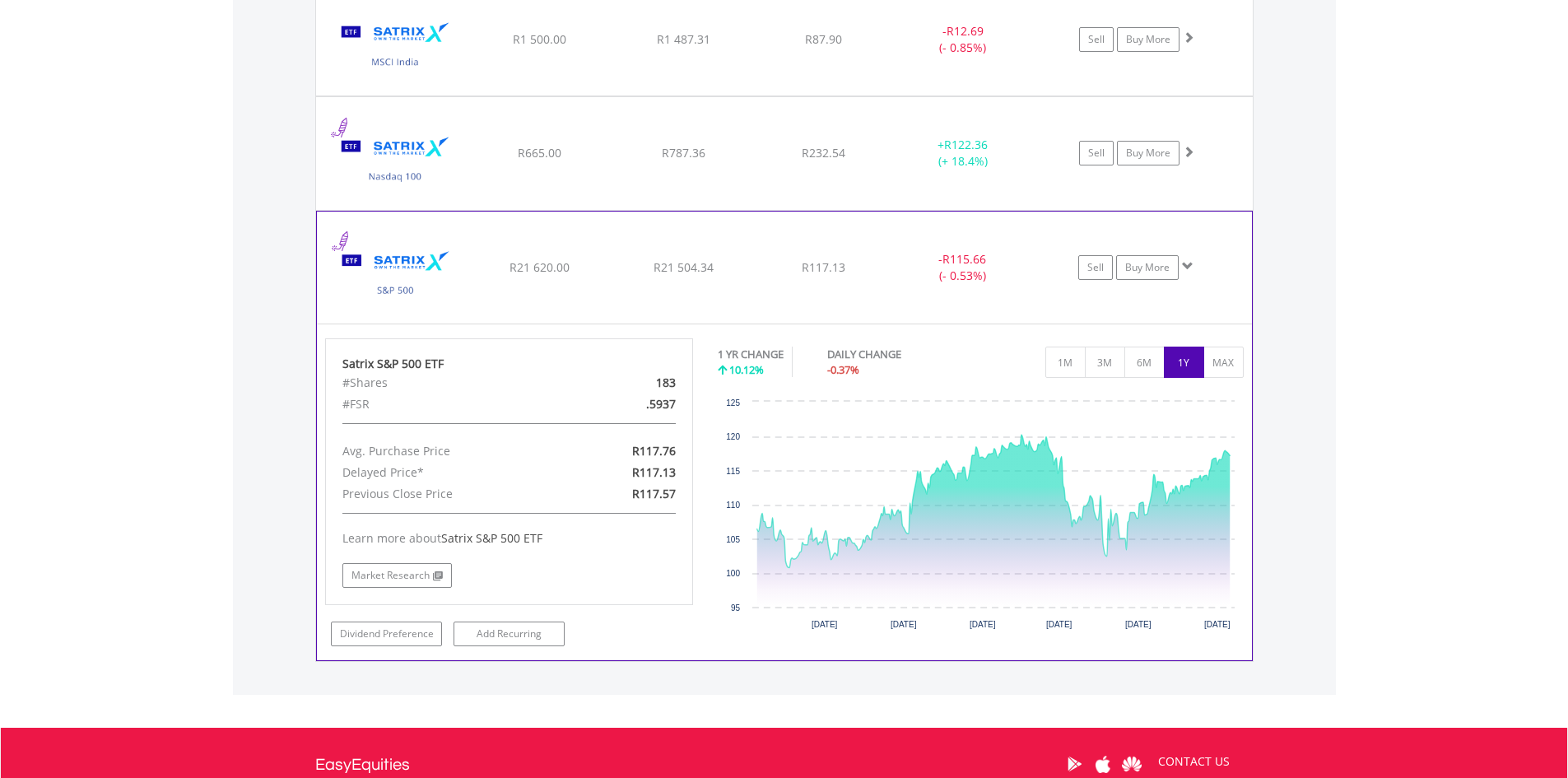 click on "﻿
Satrix S&P 500 ETF
R21 620.00
R21 504.34
R117.13
-  R115.66 (- 0.53%)
Sell
Buy More" at bounding box center (784, -189) 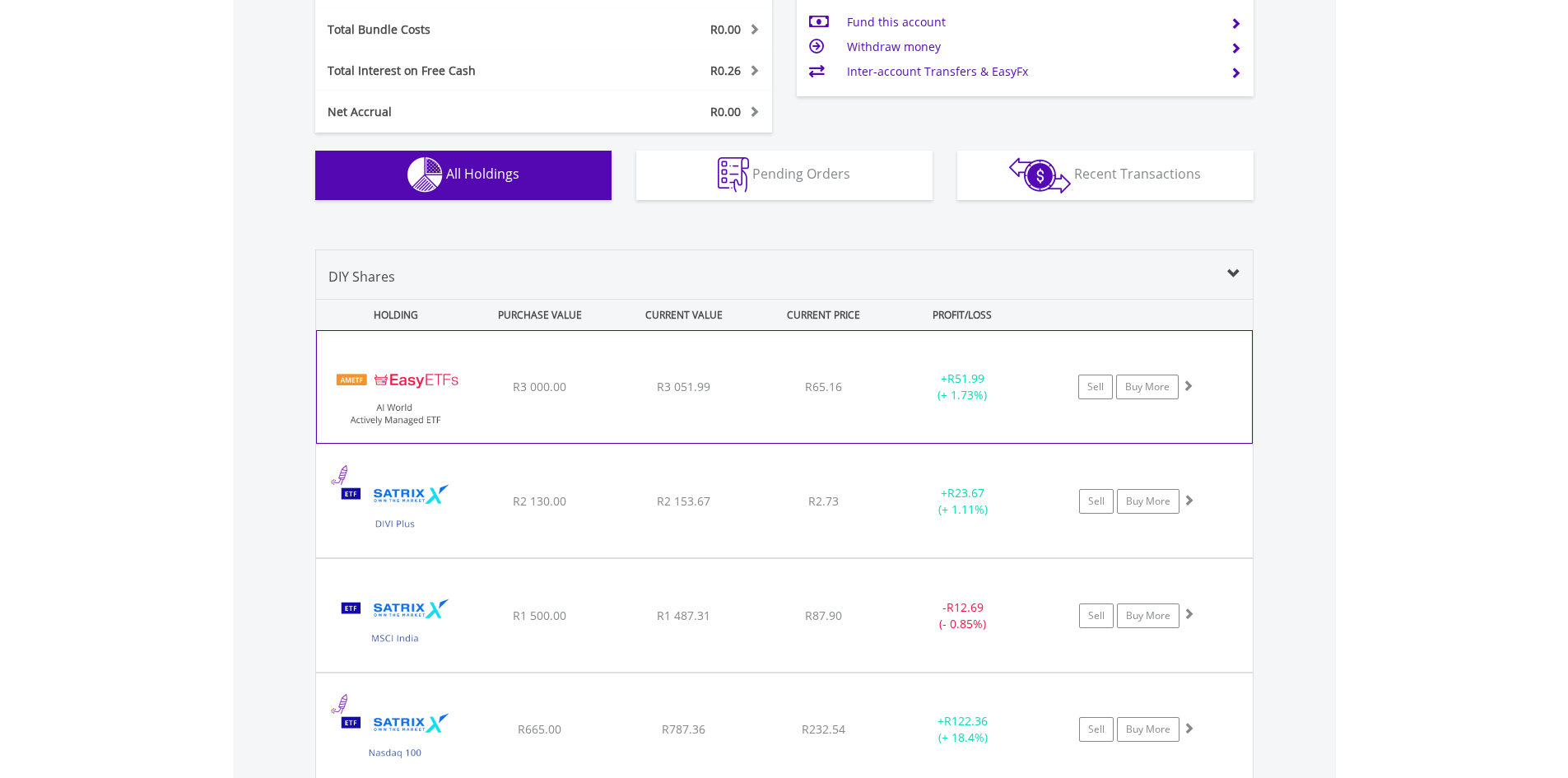 scroll, scrollTop: 1070, scrollLeft: 0, axis: vertical 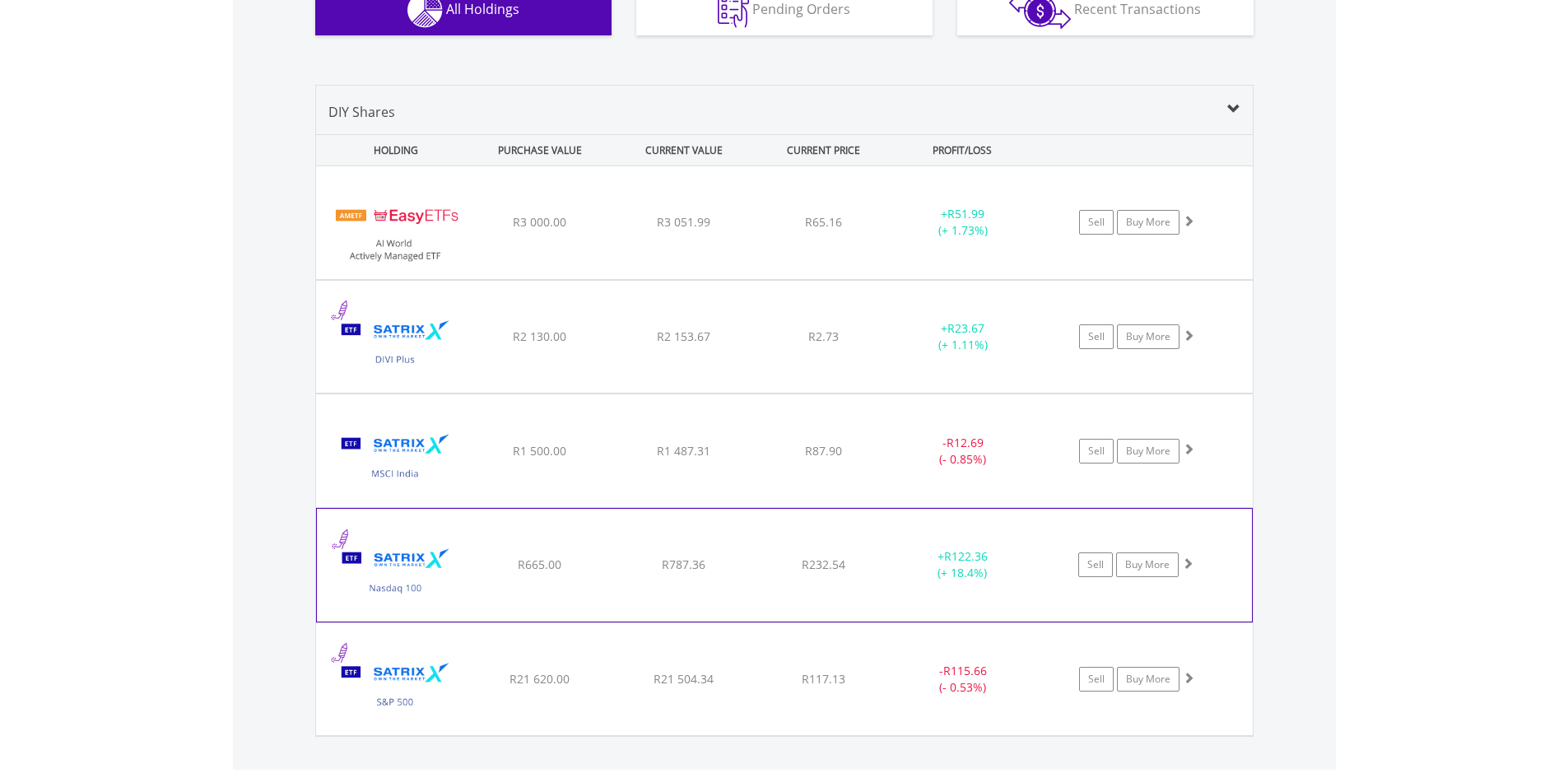 click on "+  R122.36 (+ 18.4%)" at bounding box center (963, 222) 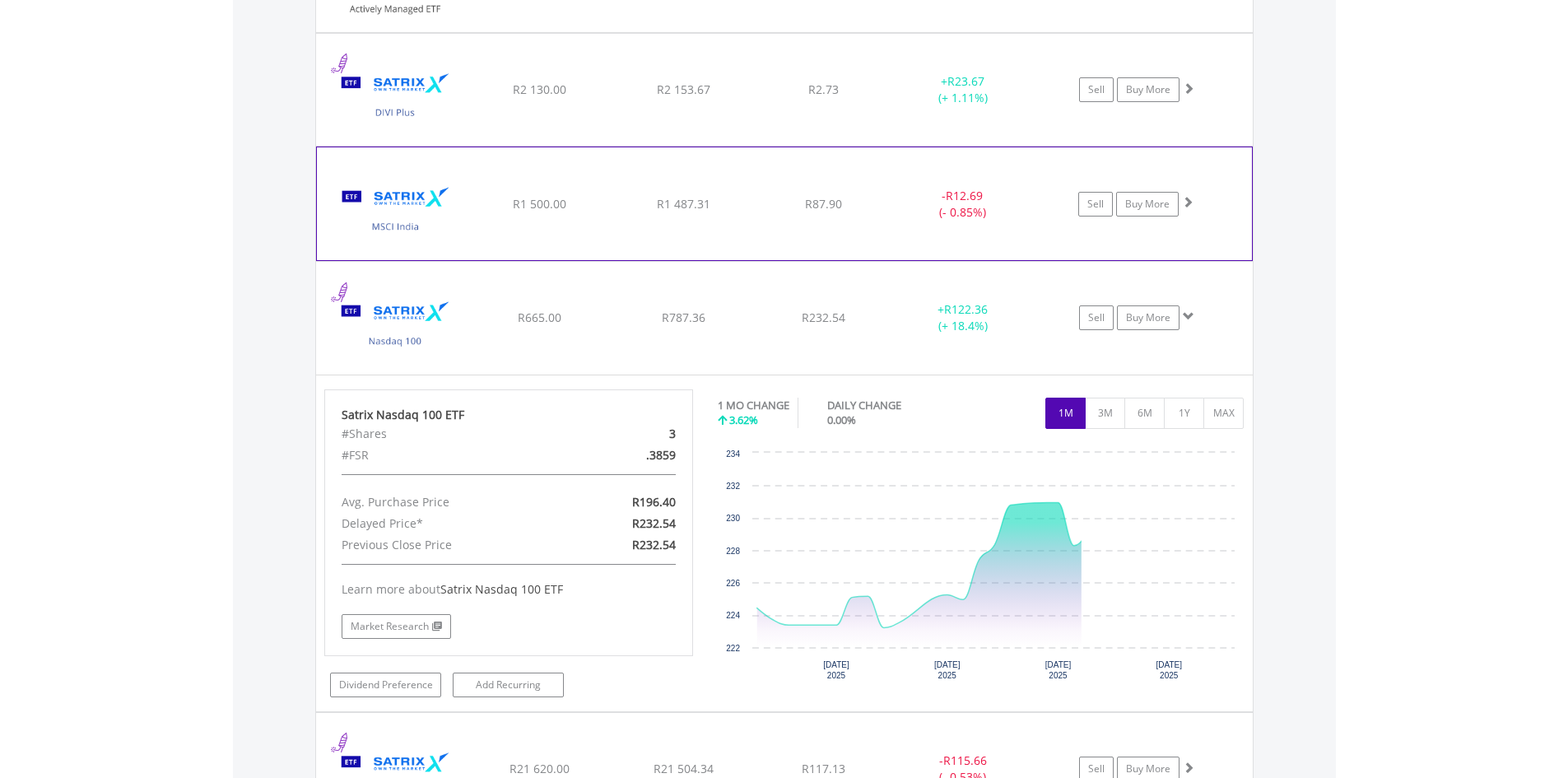 scroll, scrollTop: 1564, scrollLeft: 0, axis: vertical 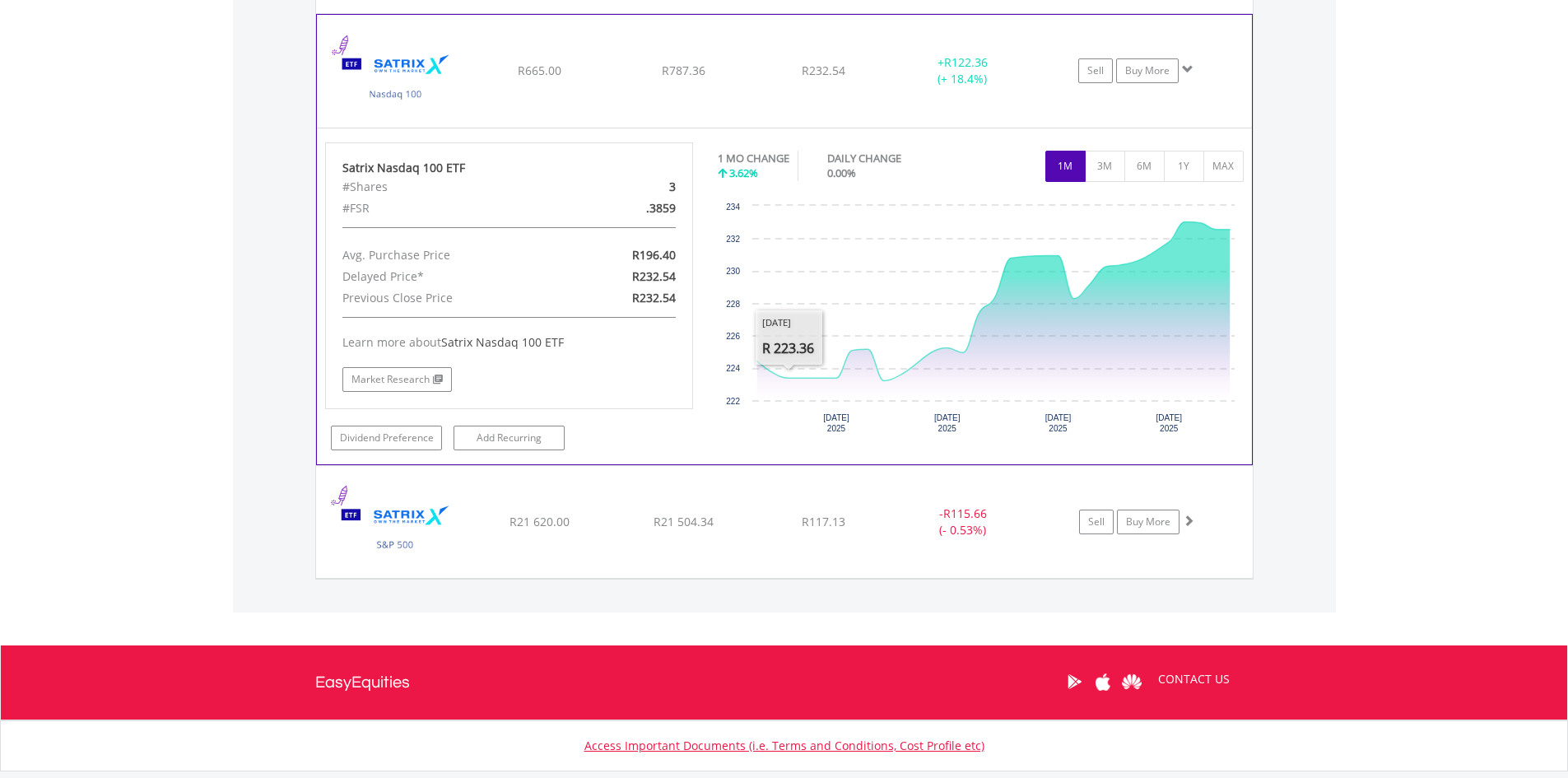 click on "﻿
Satrix Nasdaq 100 ETF
R665.00
R787.36
R232.54
+  R122.36 (+ 18.4%)
Sell
Buy More" at bounding box center [784, -272] 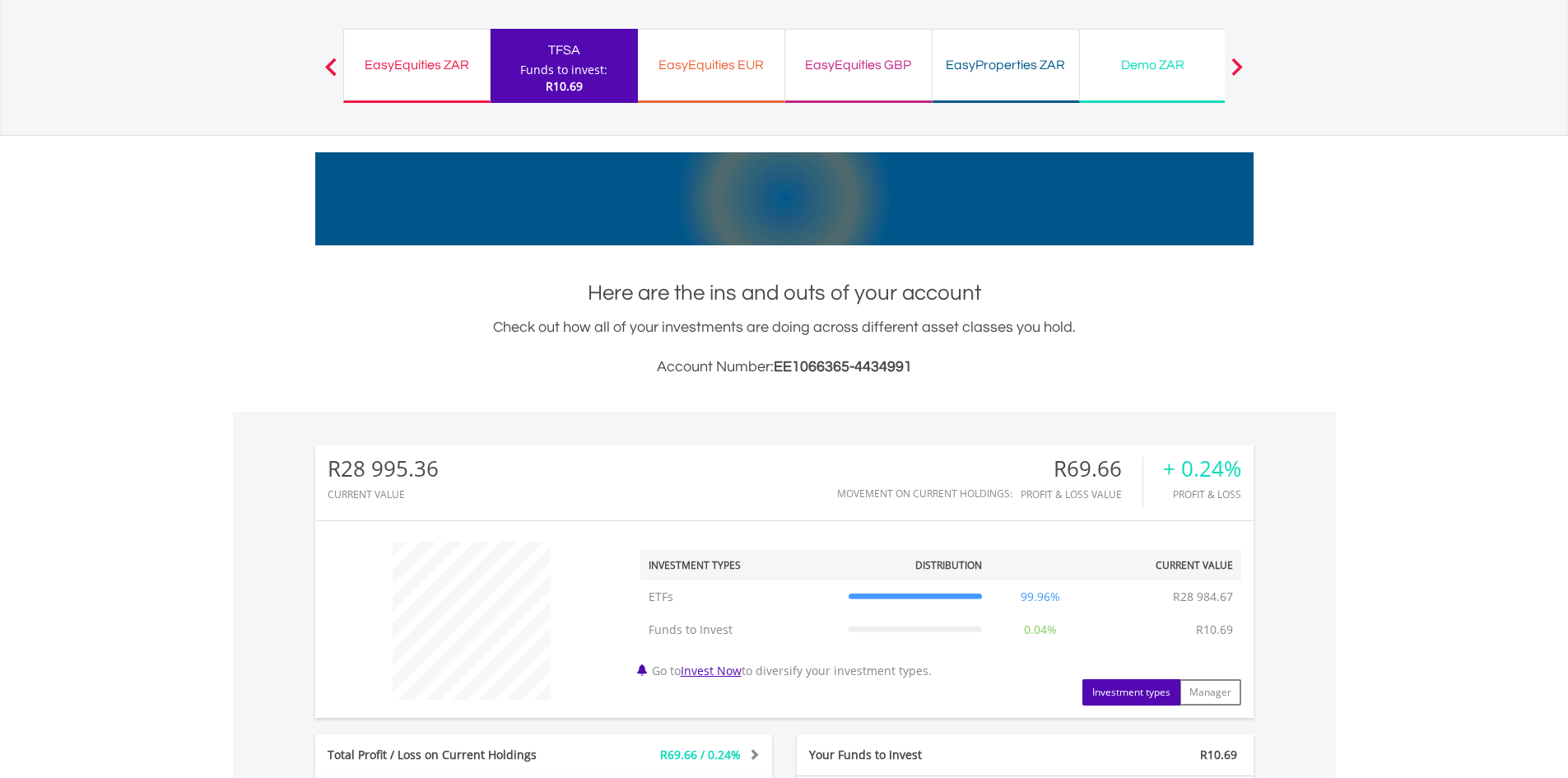 scroll, scrollTop: 0, scrollLeft: 0, axis: both 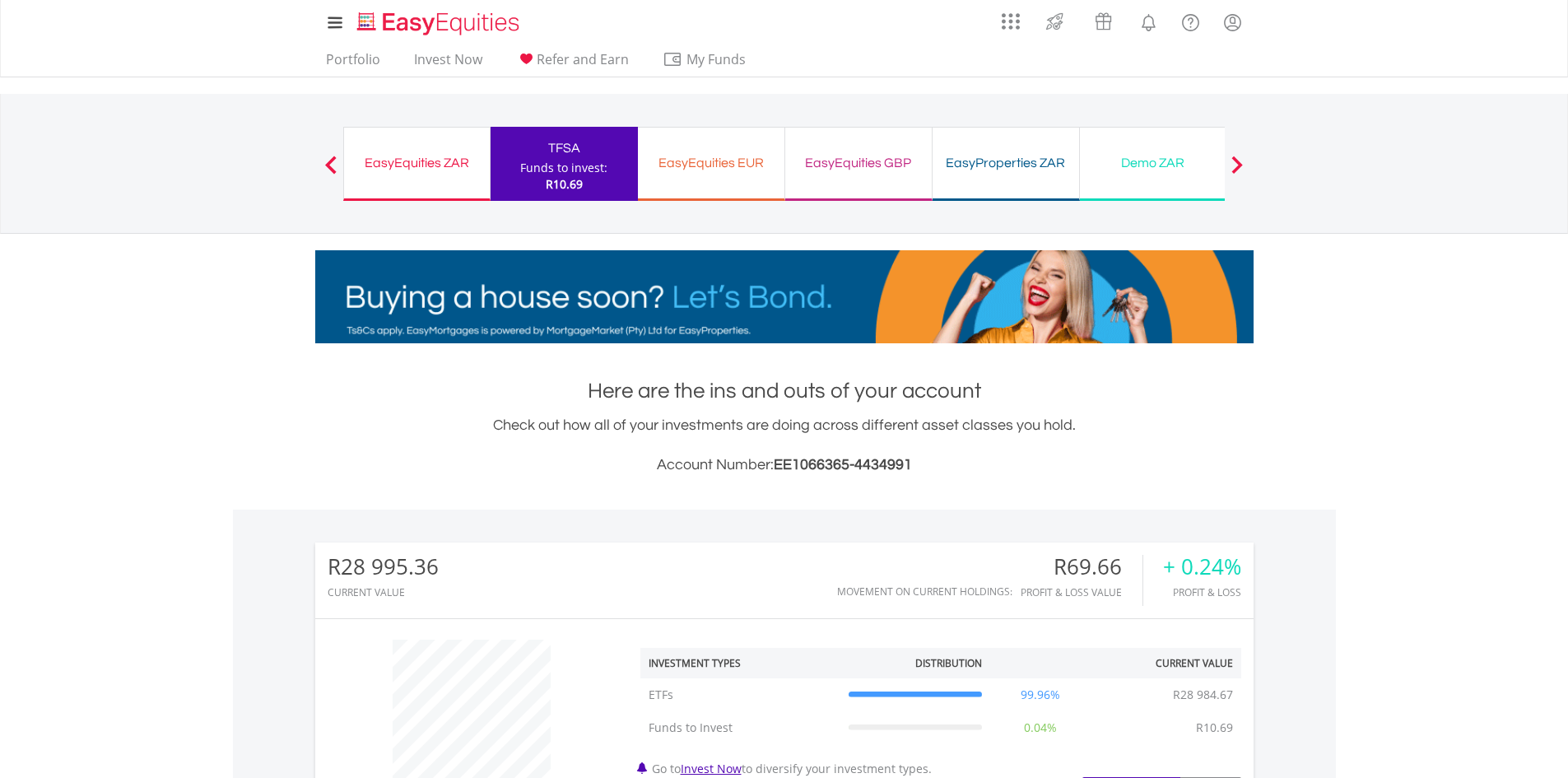click on "EasyEquities ZAR
Funds to invest:
R10.69" at bounding box center [416, 164] 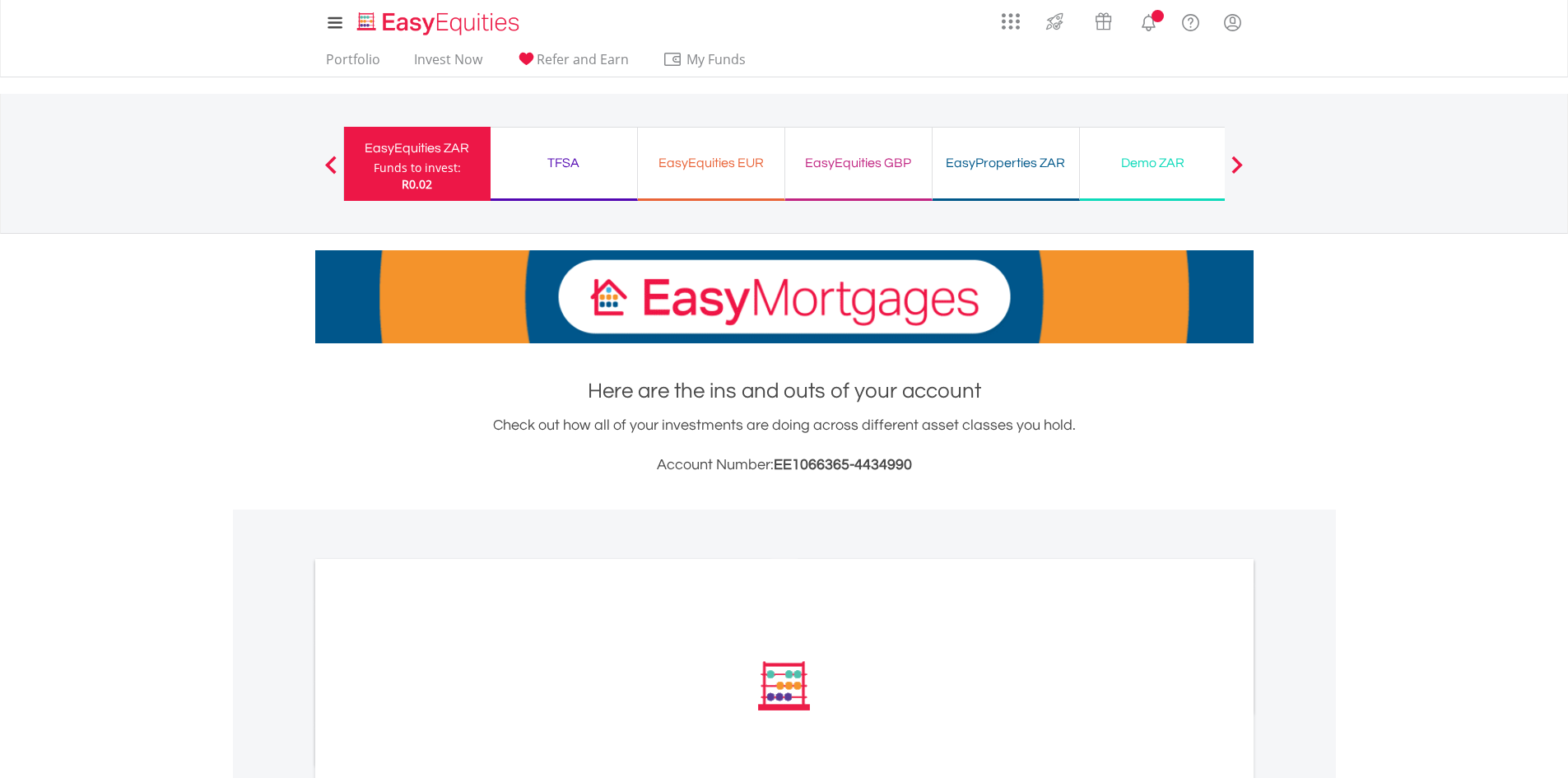 scroll, scrollTop: 391, scrollLeft: 0, axis: vertical 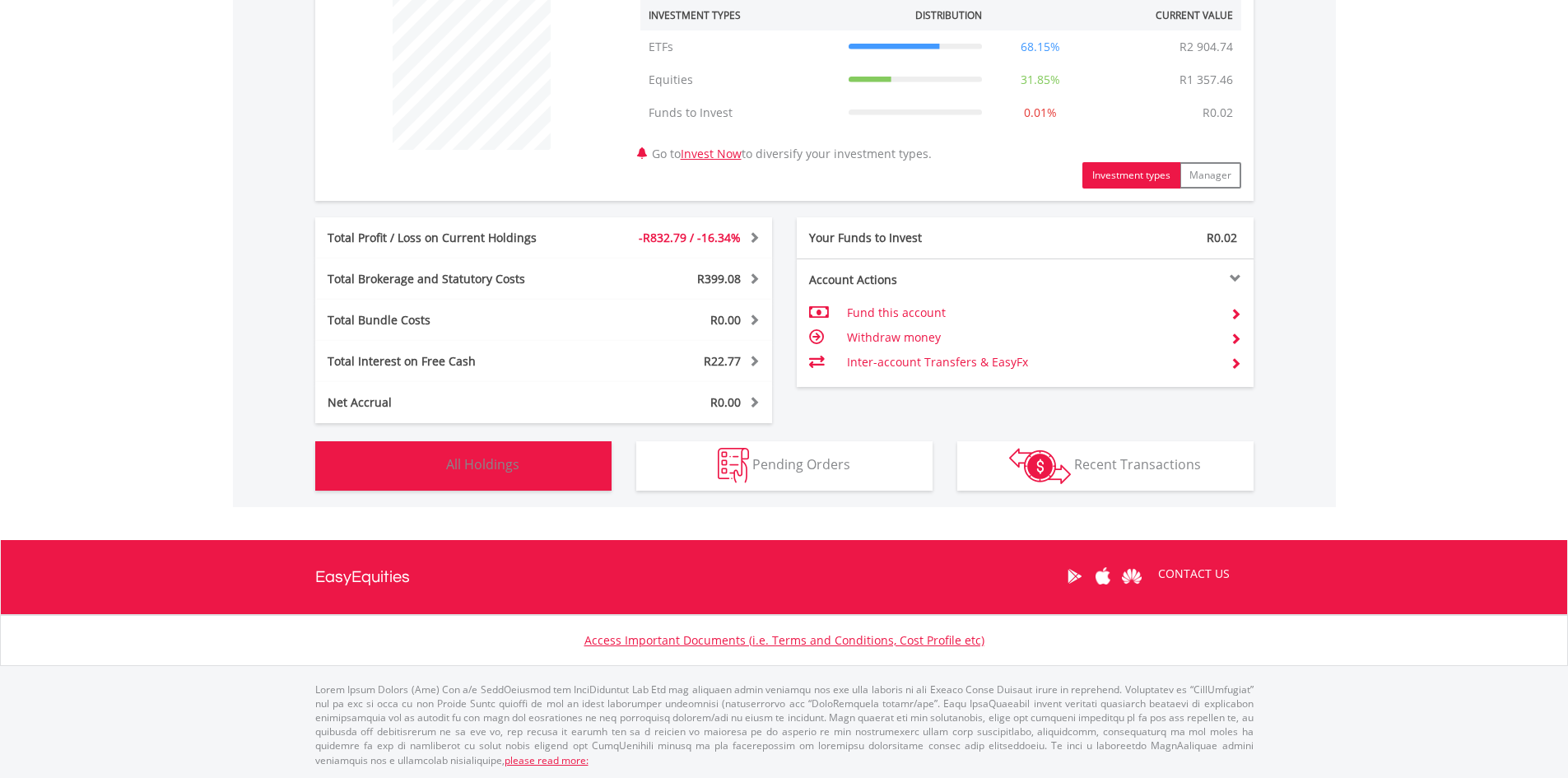 click on "Holdings
All Holdings" at bounding box center (463, 466) 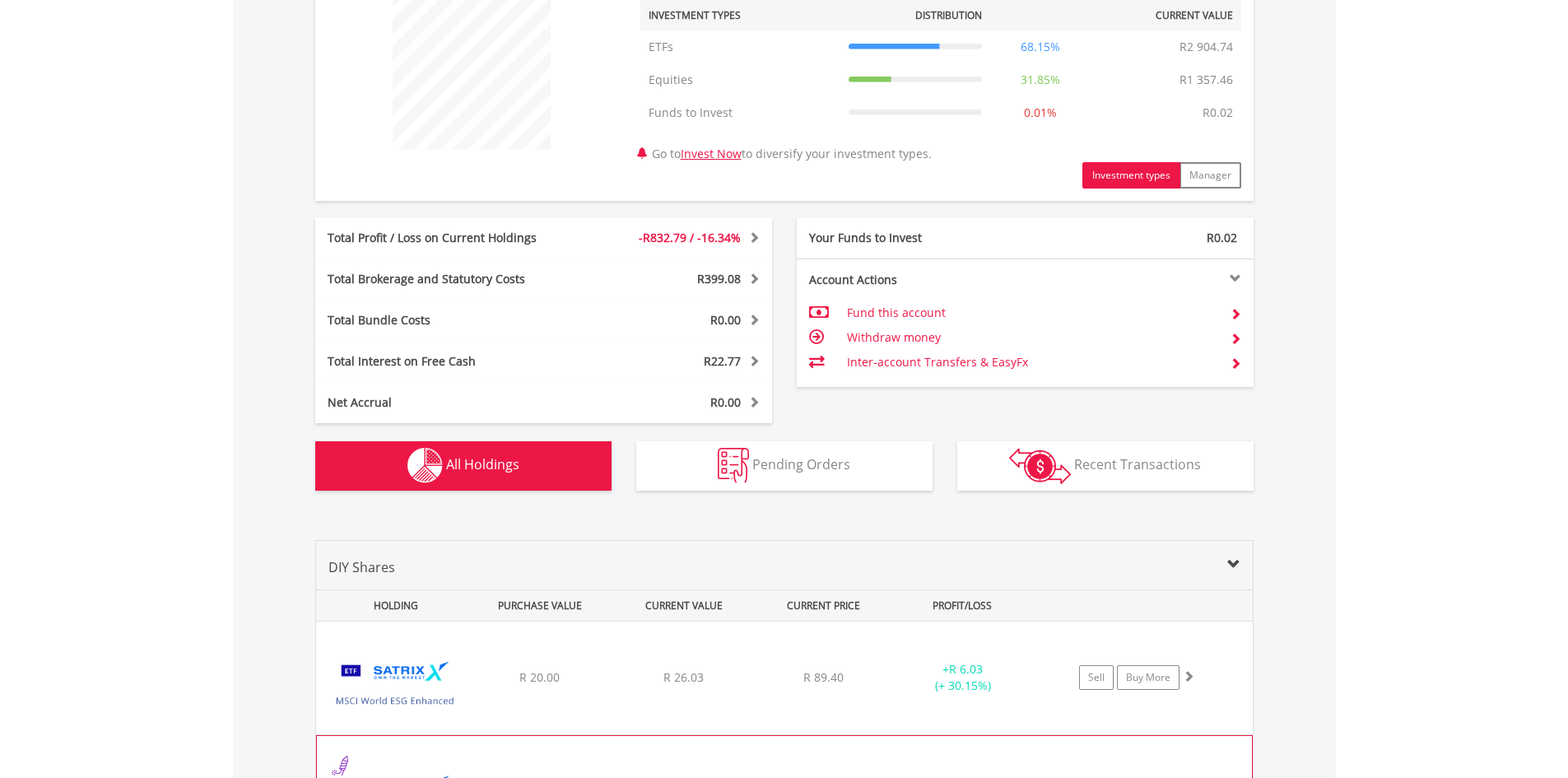scroll, scrollTop: 1052, scrollLeft: 0, axis: vertical 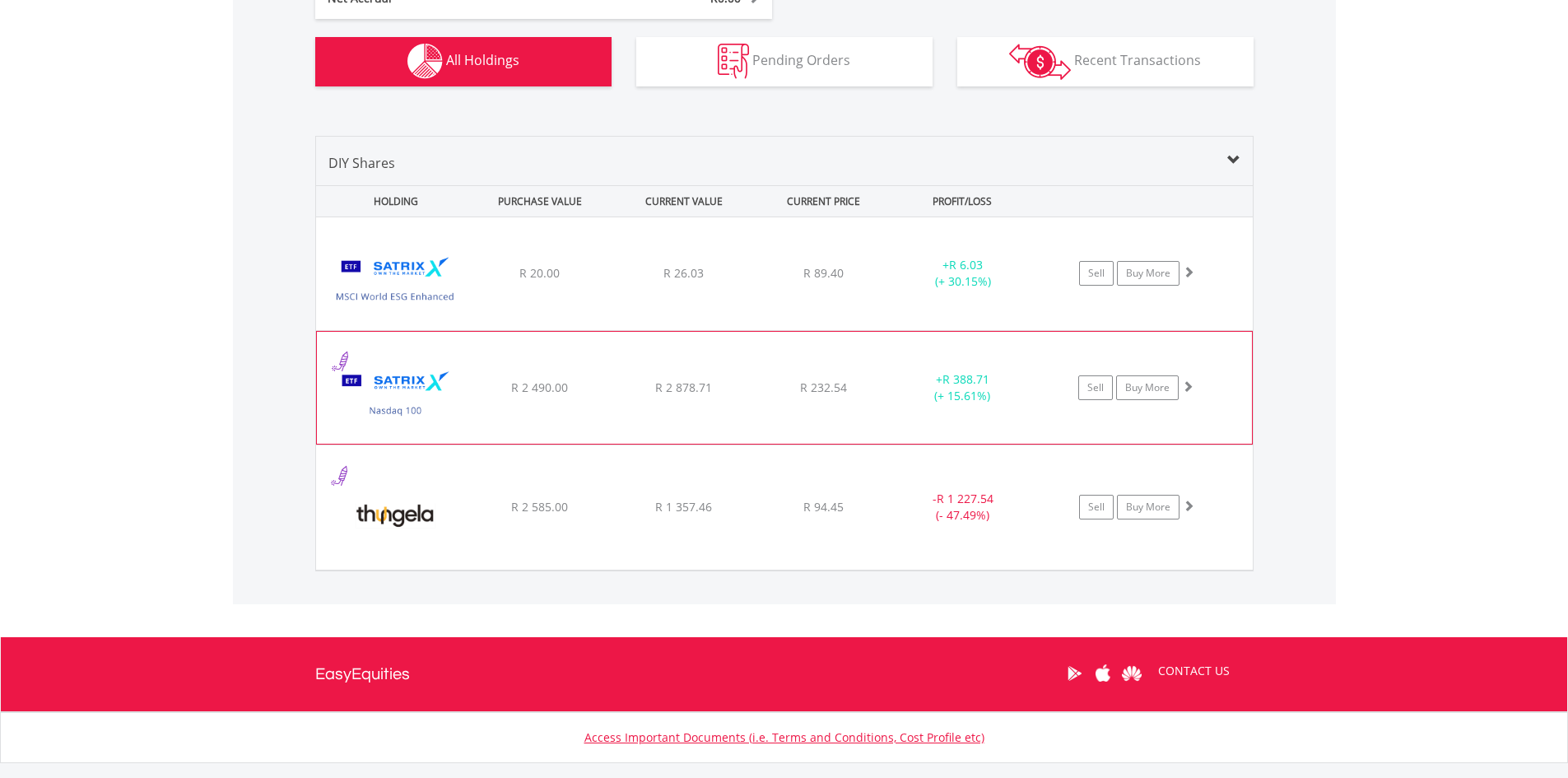 click on "R 232.54" at bounding box center [823, 273] 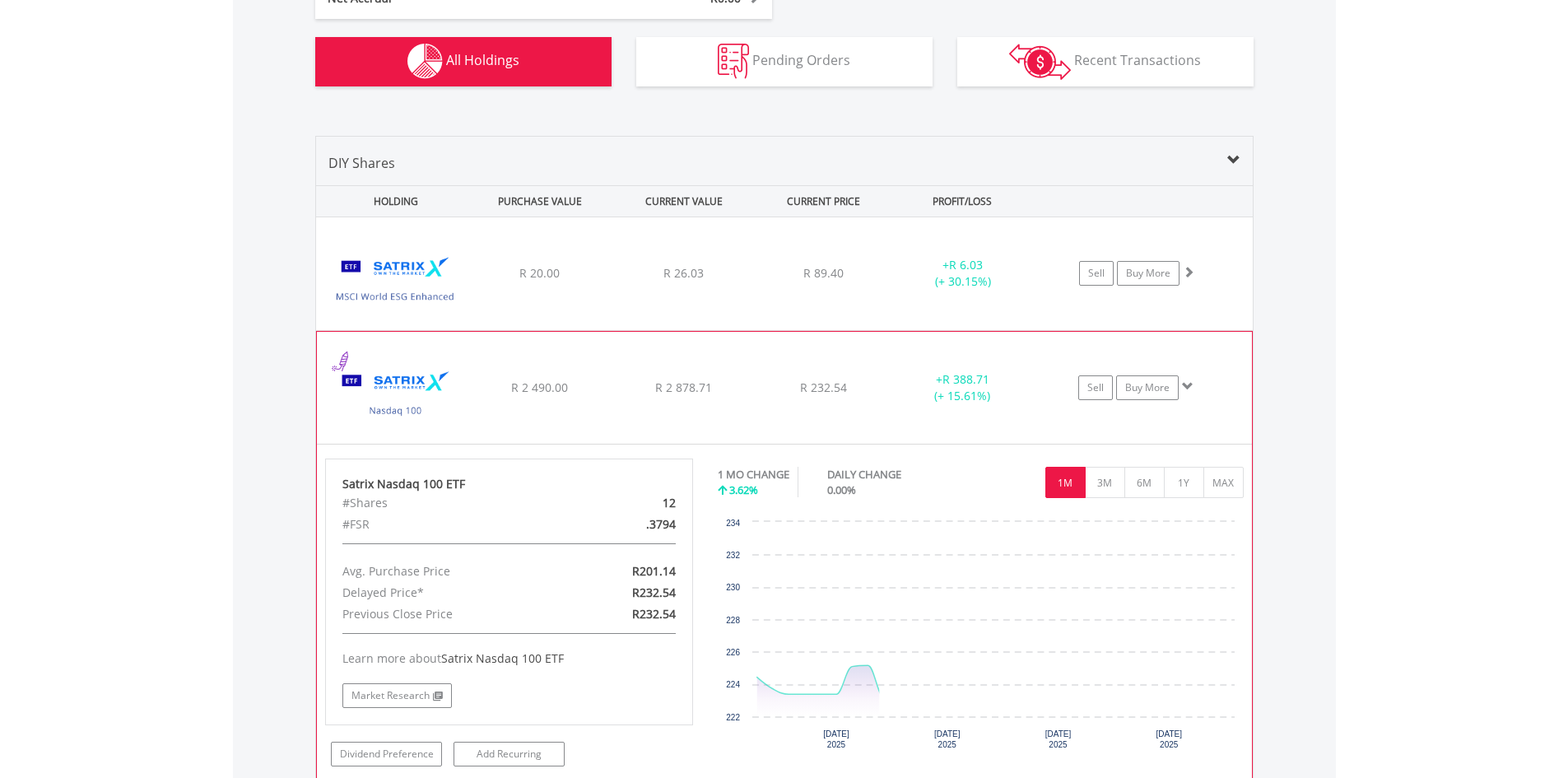 scroll, scrollTop: 1217, scrollLeft: 0, axis: vertical 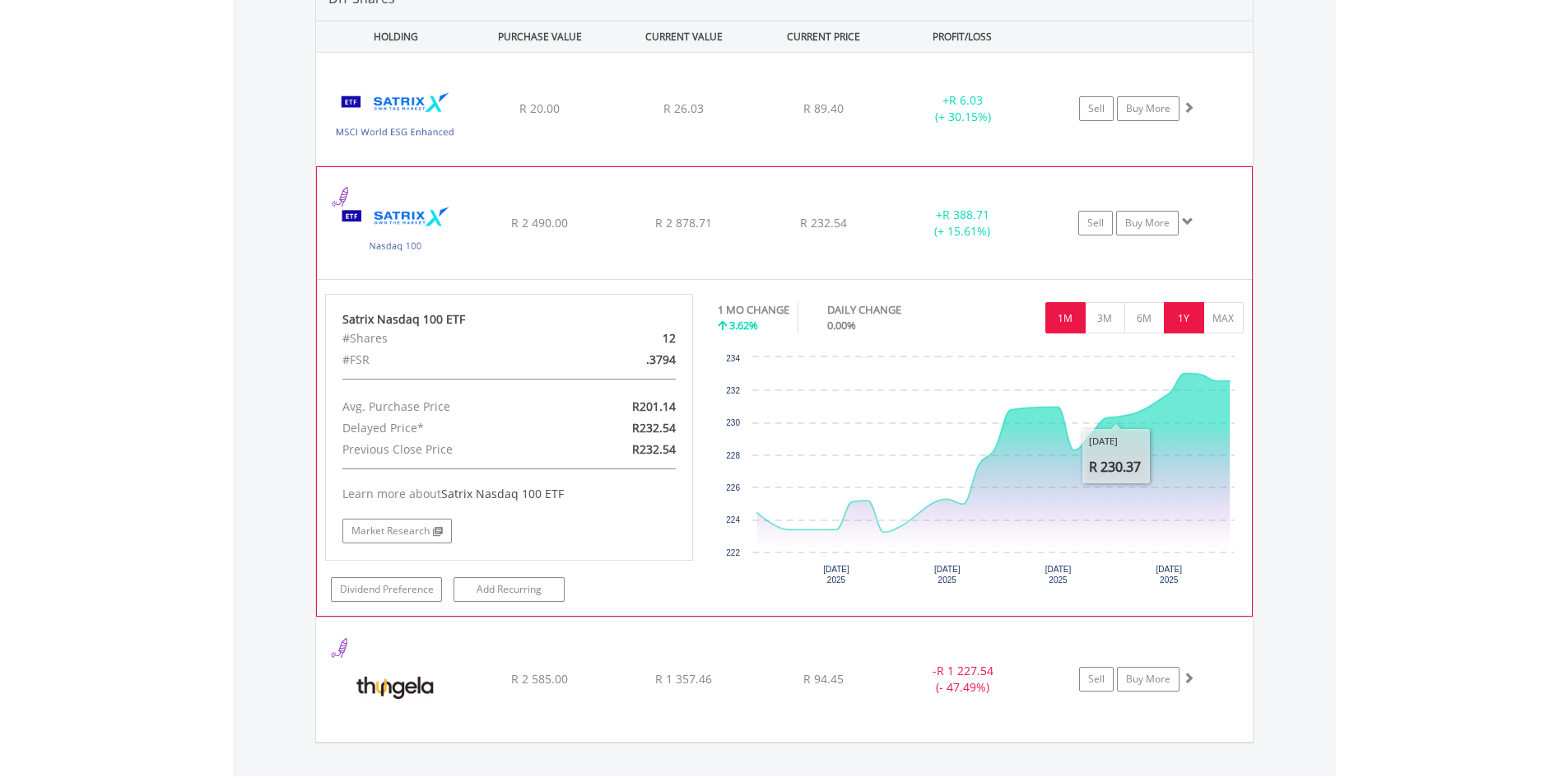 click on "1Y" at bounding box center [1184, 318] 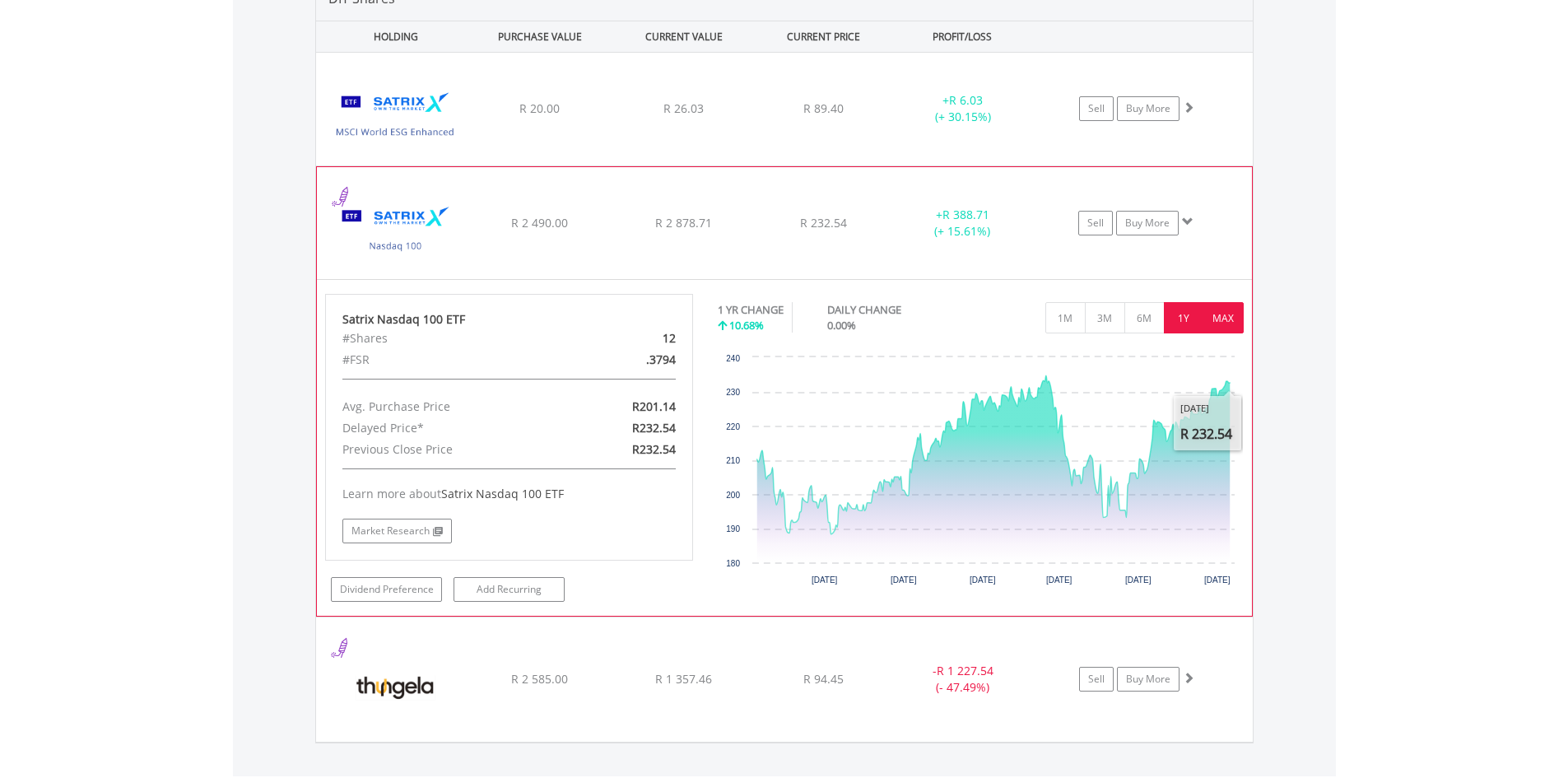 click on "MAX" at bounding box center [1223, 318] 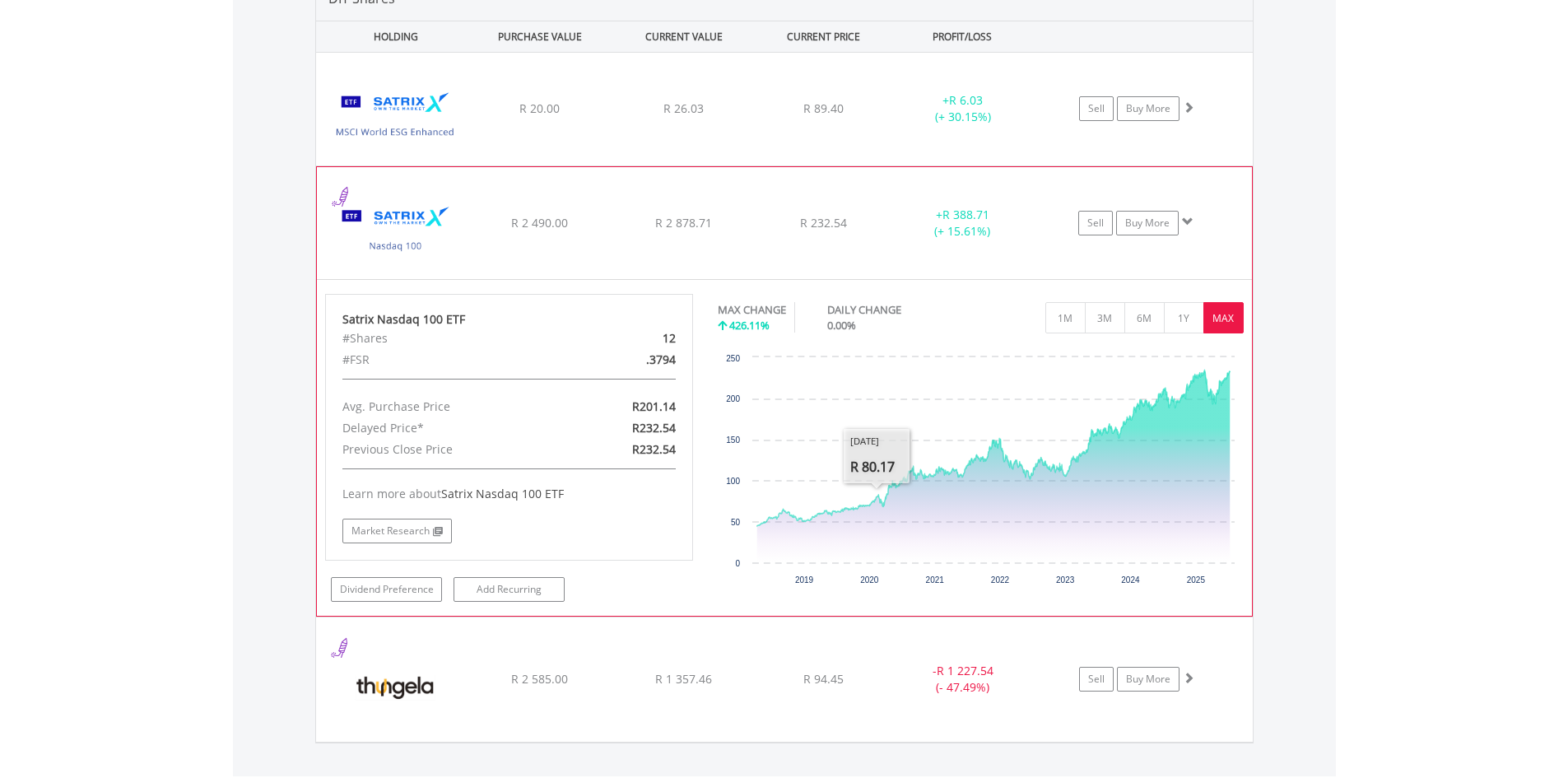 click on "R 232.54" at bounding box center [823, 108] 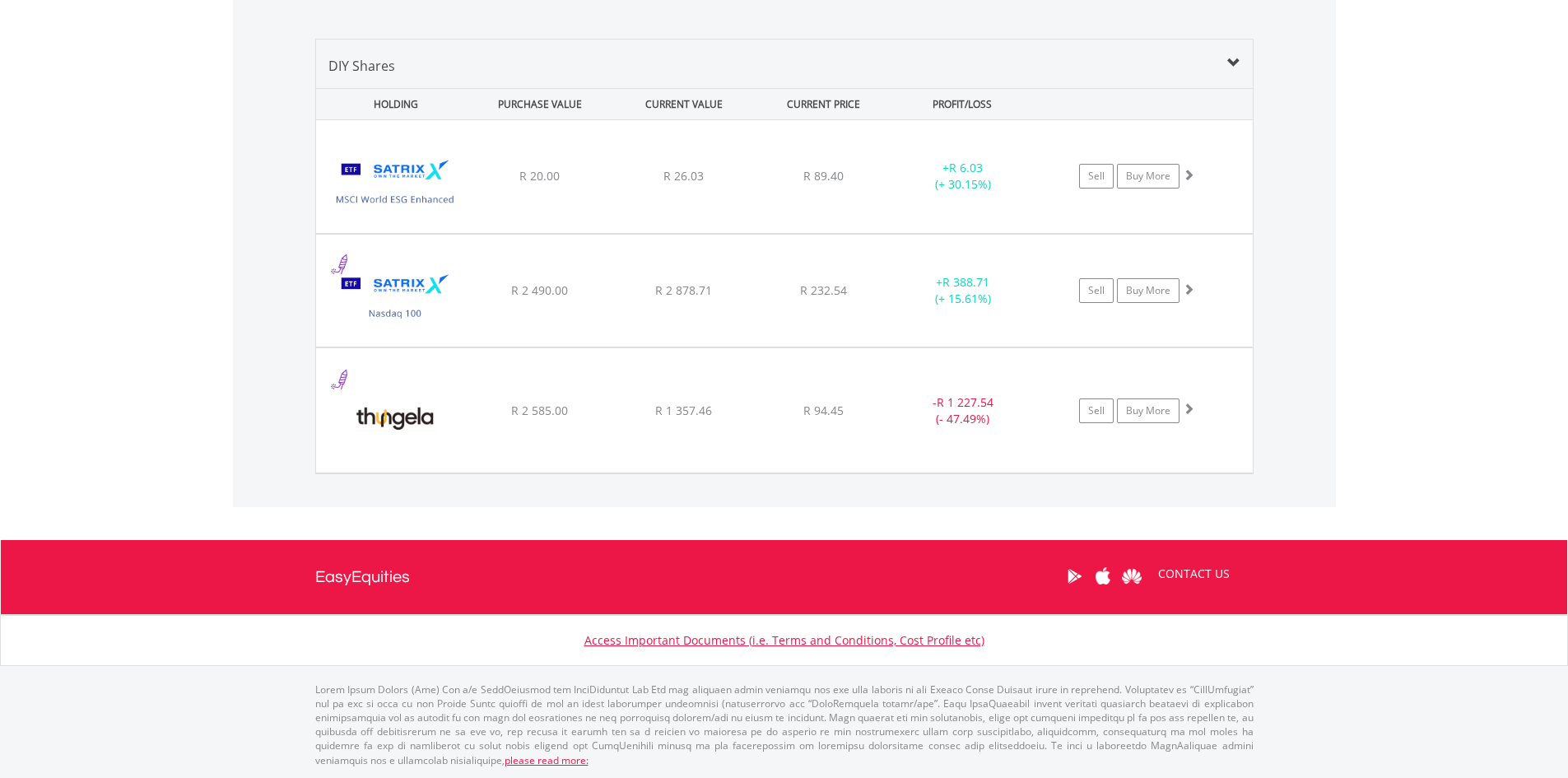 scroll, scrollTop: 1149, scrollLeft: 0, axis: vertical 